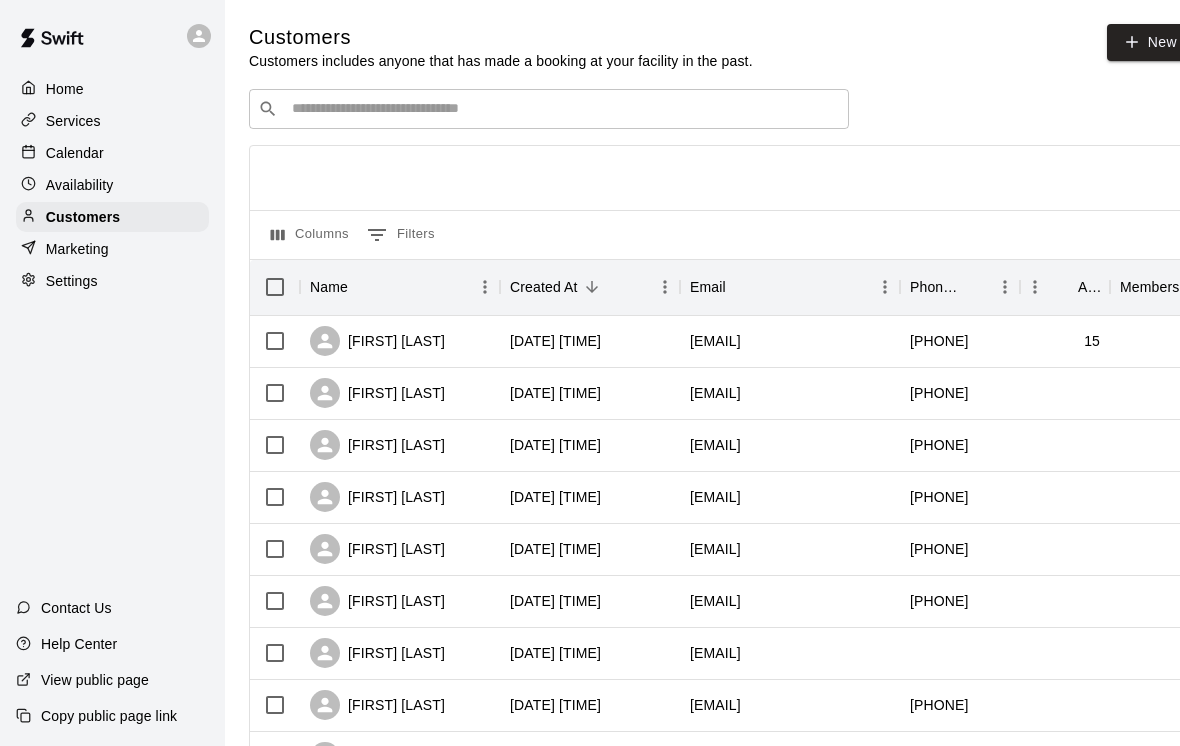 scroll, scrollTop: 0, scrollLeft: 0, axis: both 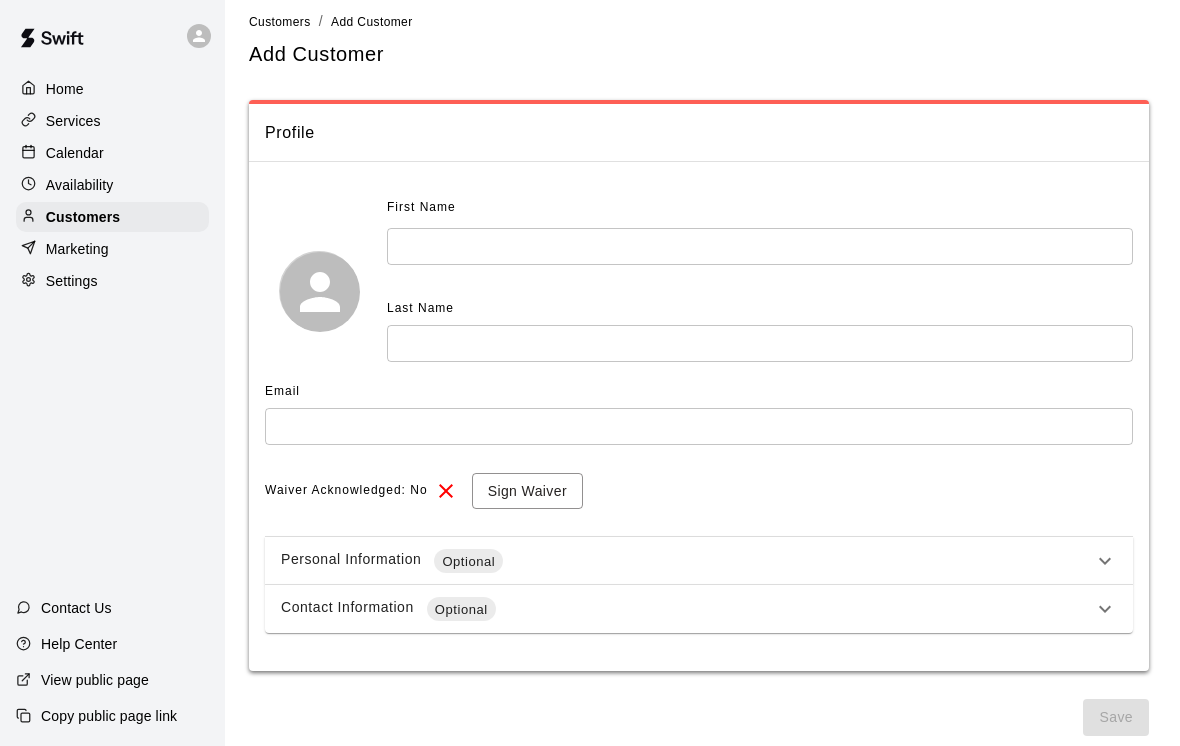 click on "Personal Information Optional" at bounding box center (687, 561) 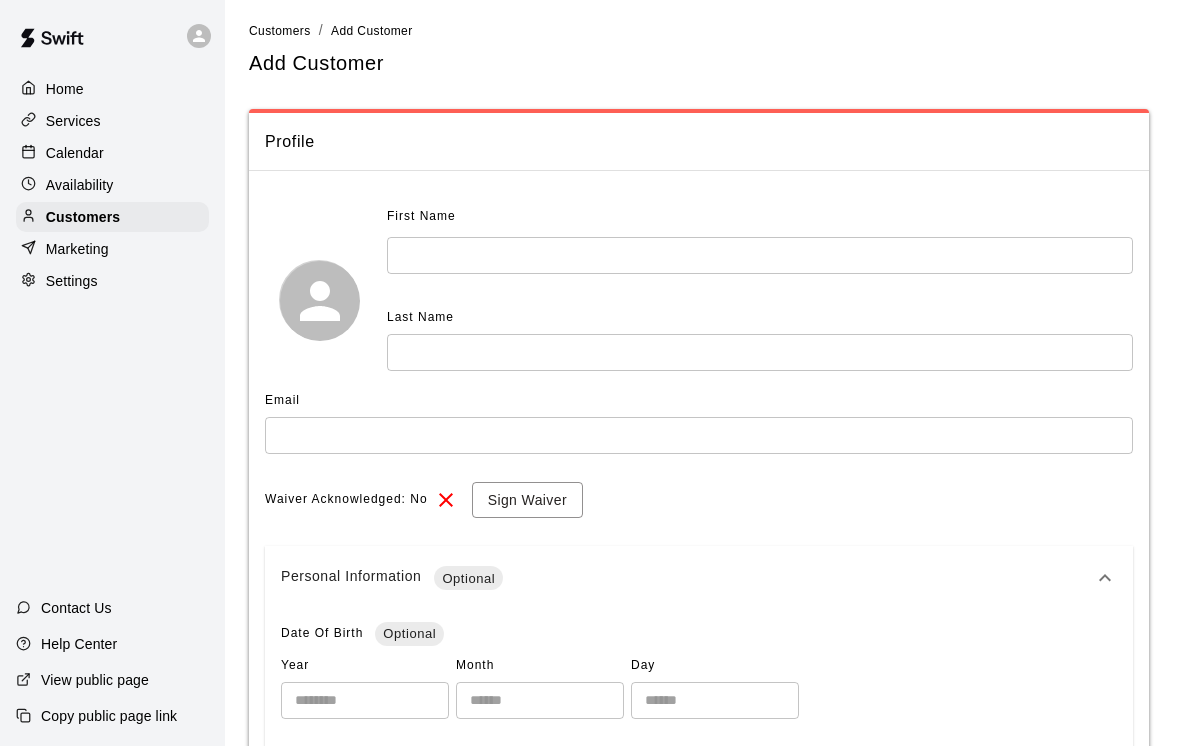 click on "Personal Information Optional" at bounding box center [699, 578] 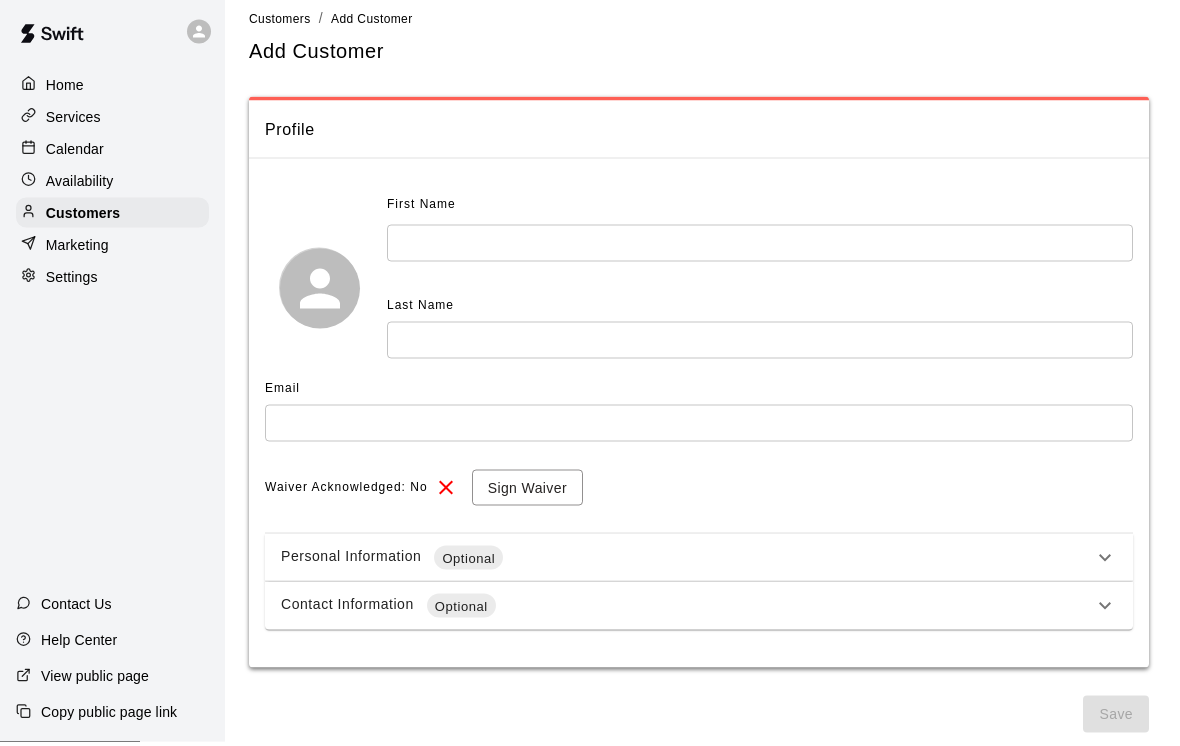 scroll, scrollTop: 13, scrollLeft: 0, axis: vertical 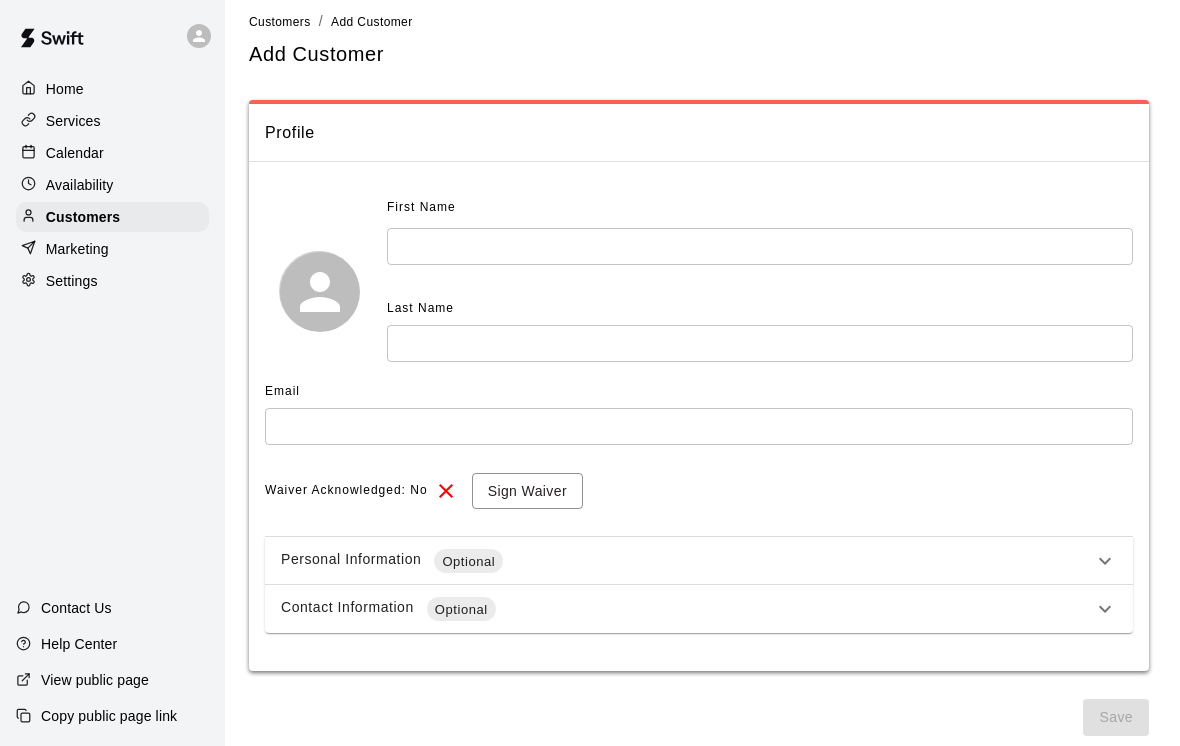 click on "Contact Information Optional" at bounding box center [699, 609] 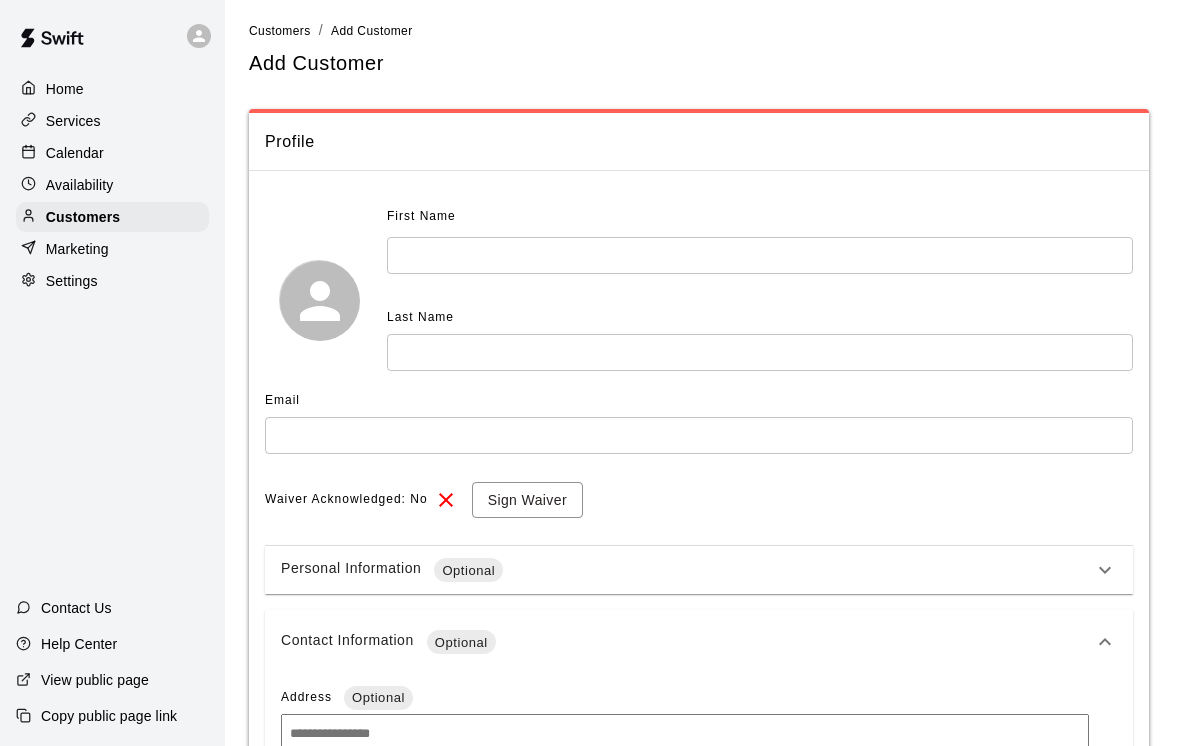 scroll, scrollTop: 0, scrollLeft: 0, axis: both 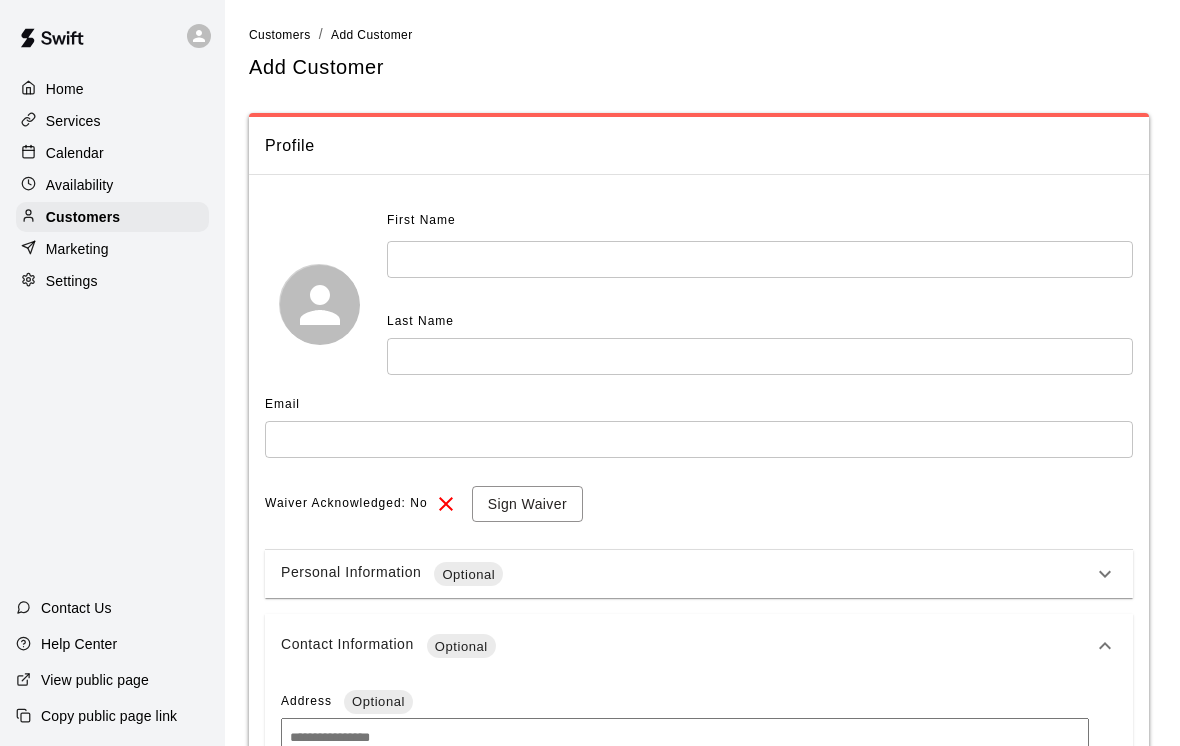 click at bounding box center [760, 259] 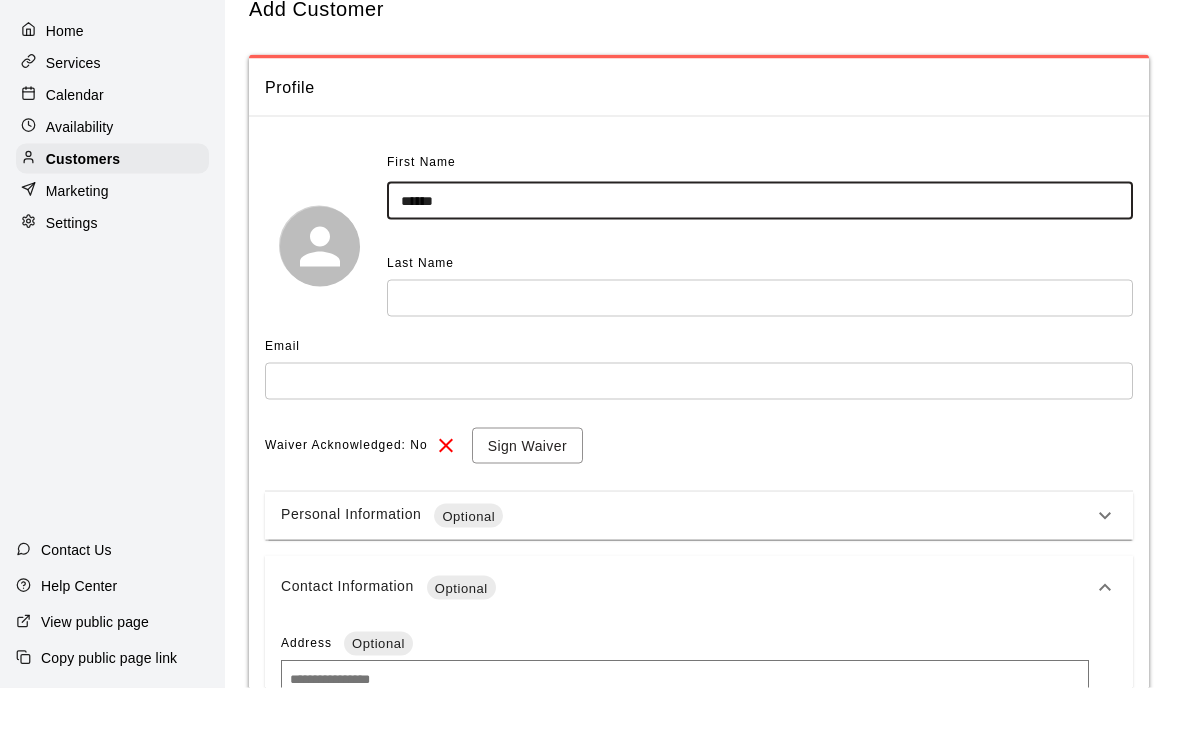type on "******" 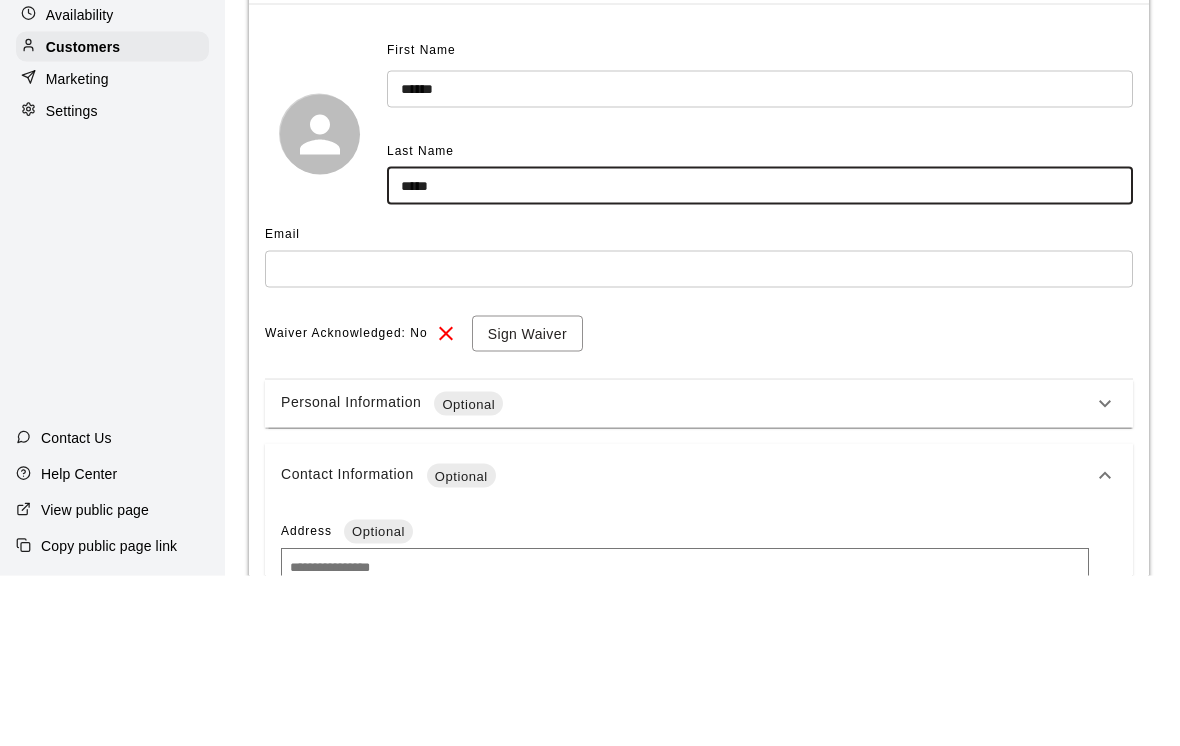 type on "*****" 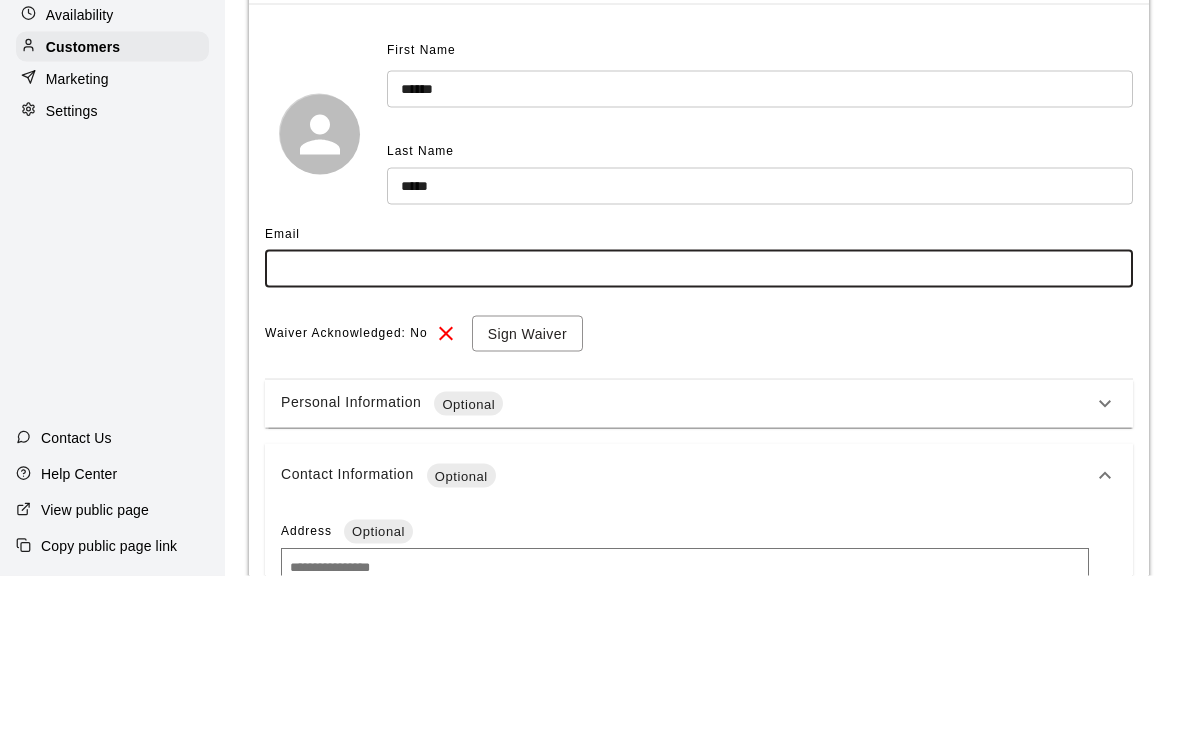 click on "*****" at bounding box center (760, 356) 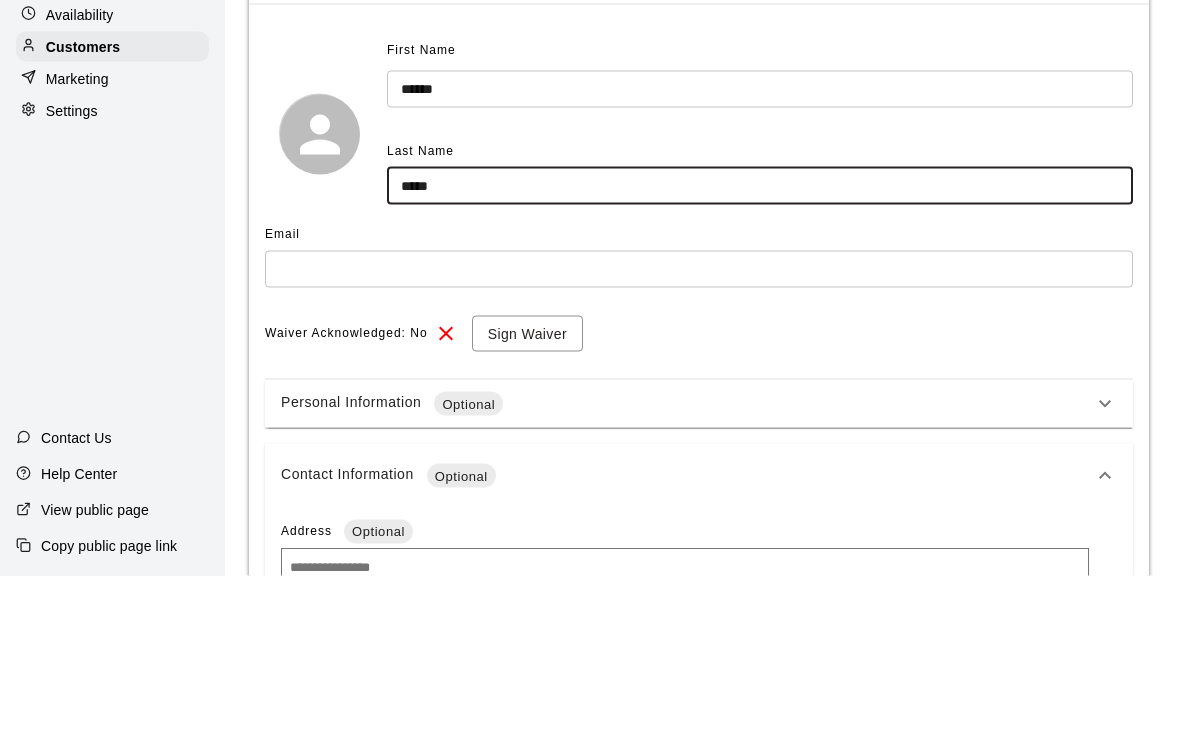 click at bounding box center [699, 439] 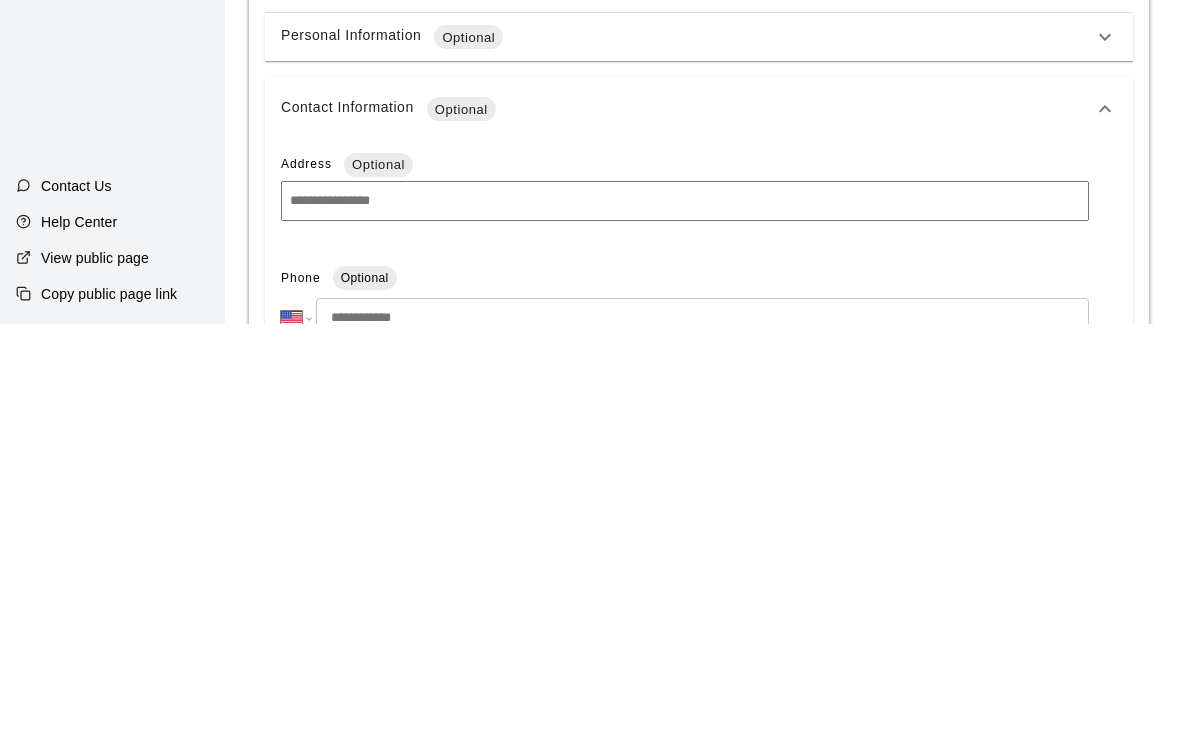 scroll, scrollTop: 117, scrollLeft: 0, axis: vertical 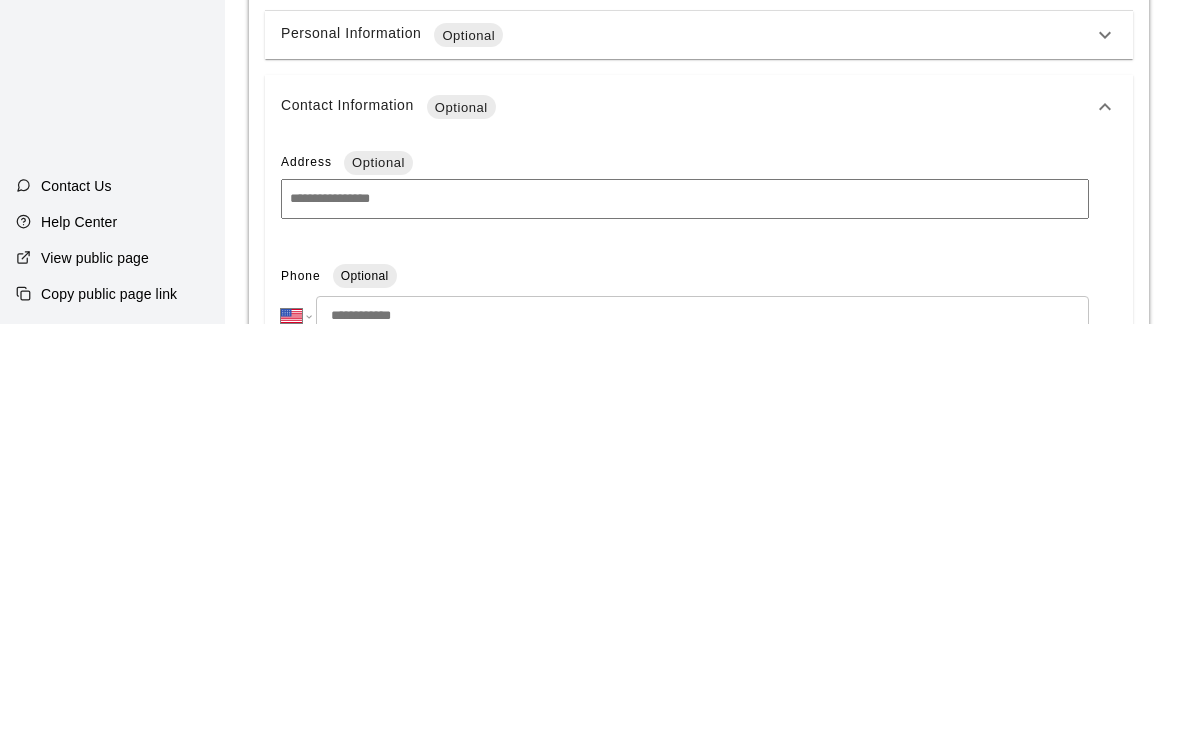 type on "**********" 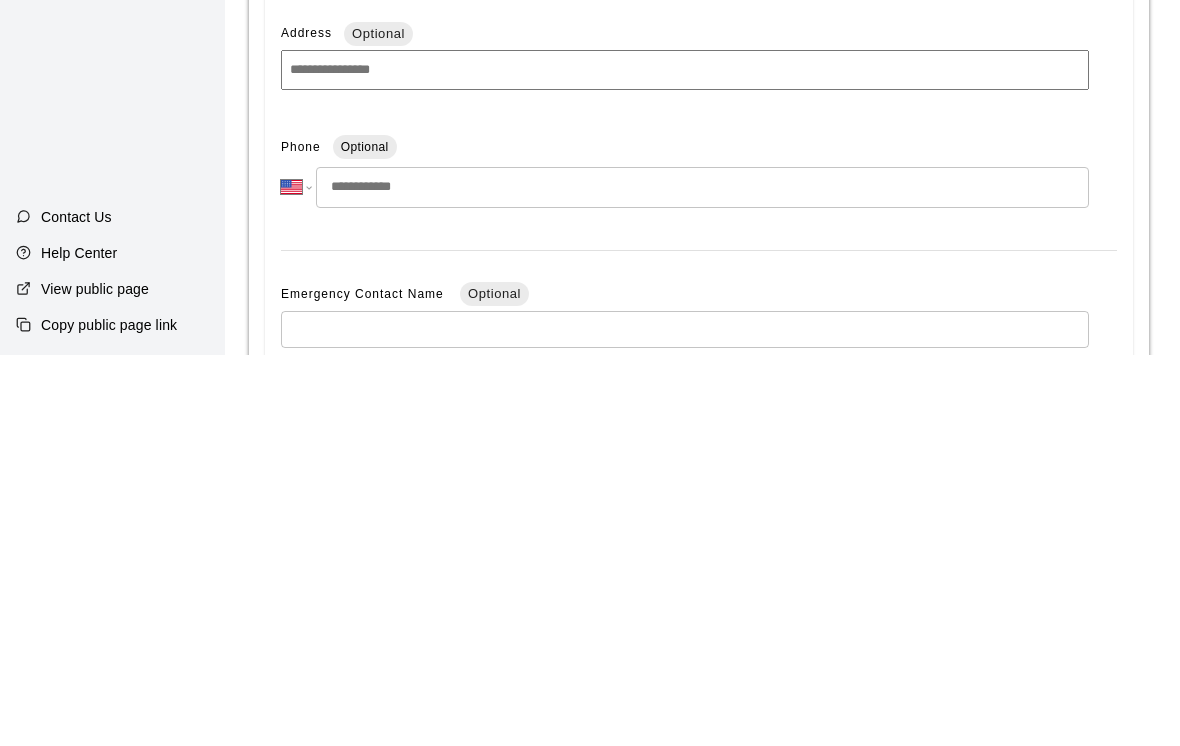 type on "*" 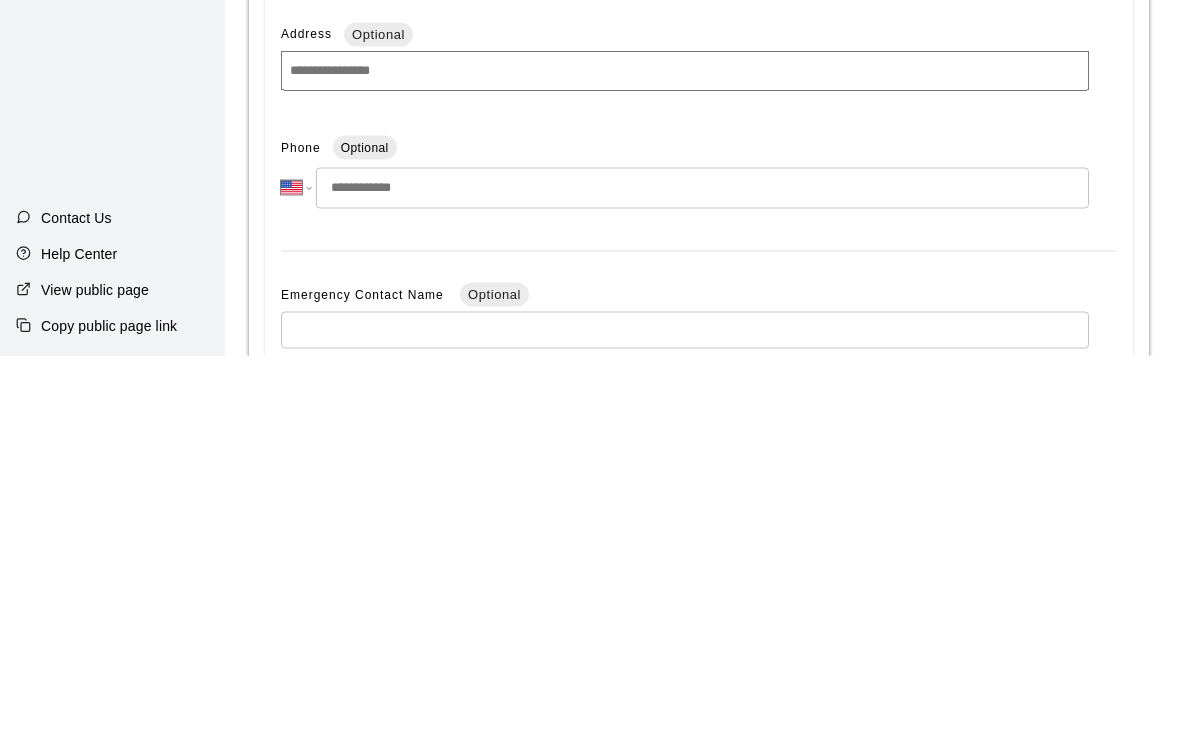 type on "*" 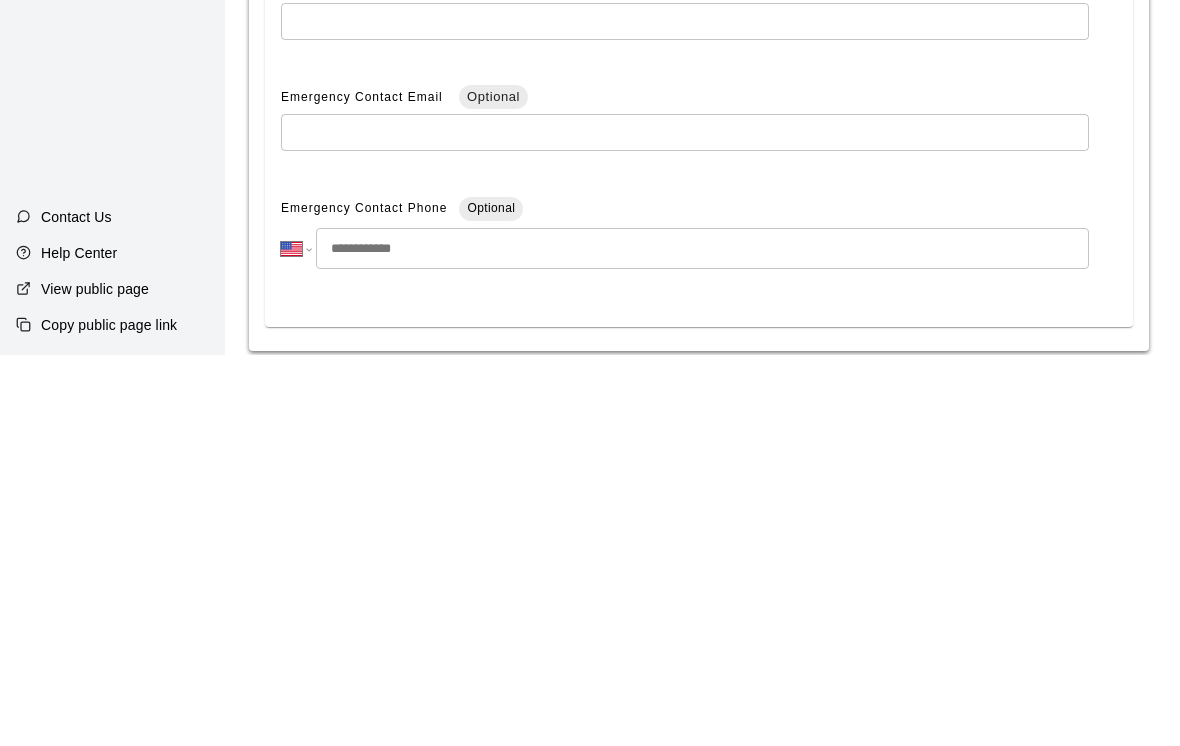 scroll, scrollTop: 590, scrollLeft: 0, axis: vertical 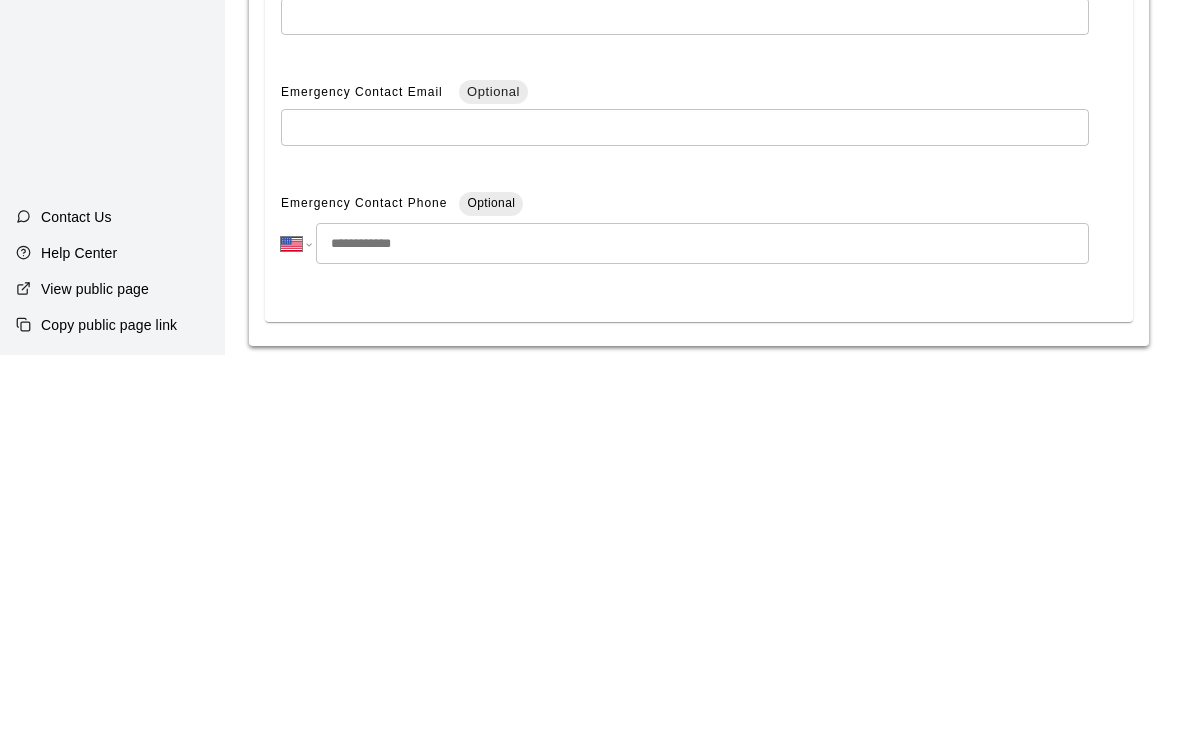 type on "**********" 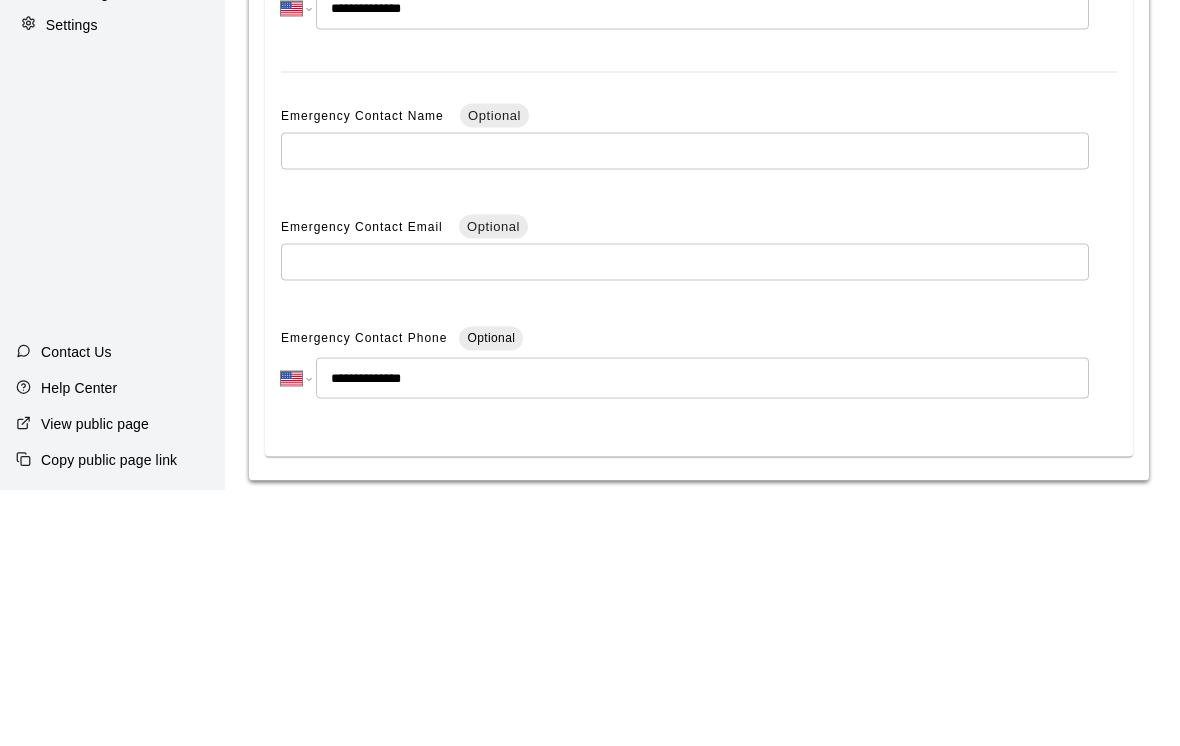 type on "**********" 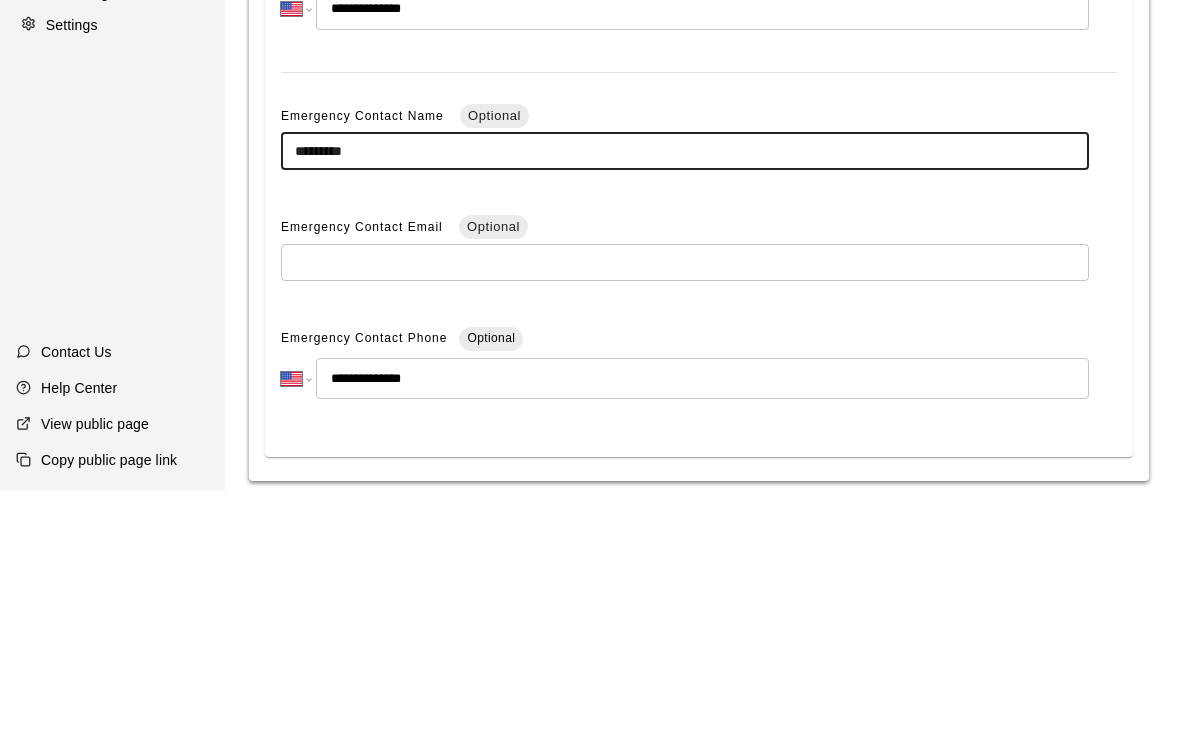 type on "**********" 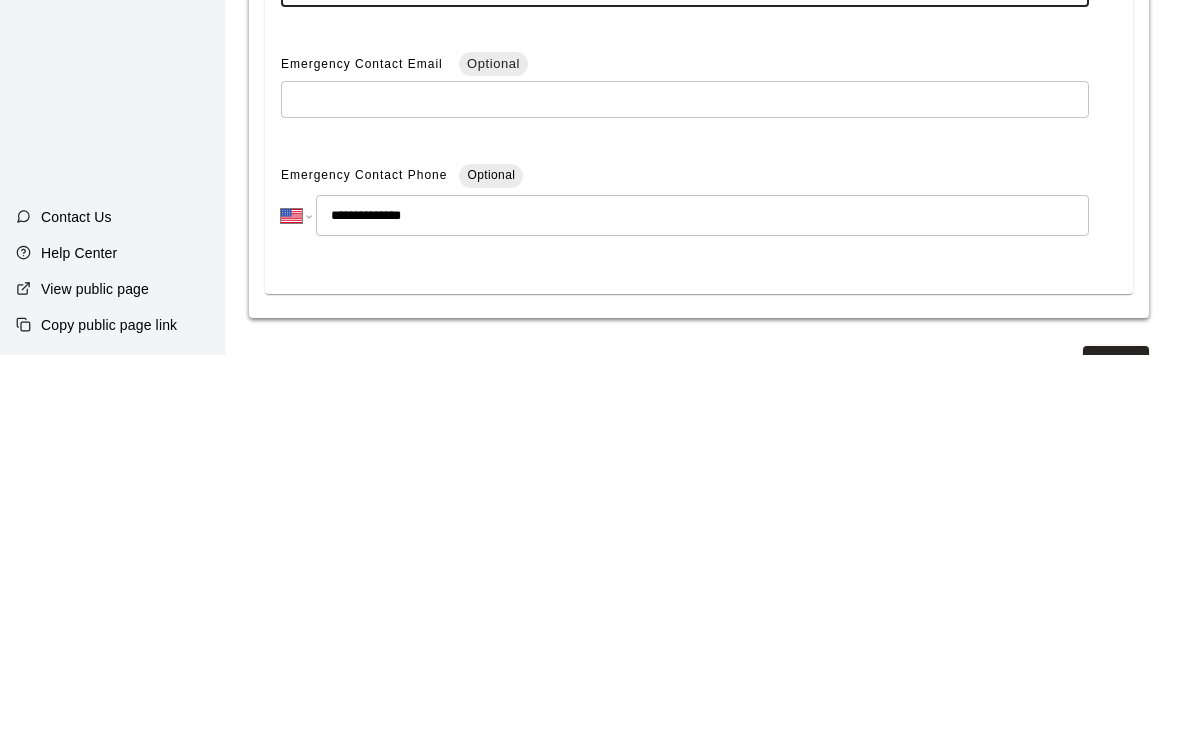 scroll, scrollTop: 649, scrollLeft: 0, axis: vertical 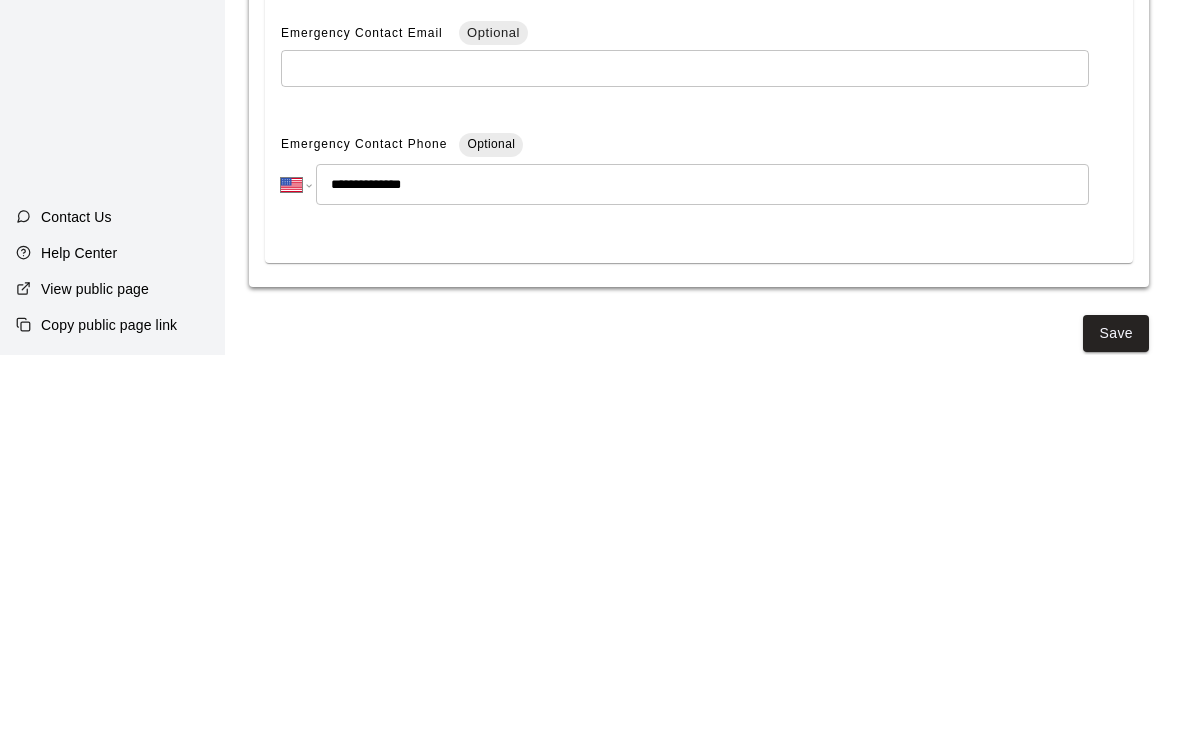 click on "Save" at bounding box center [1116, 724] 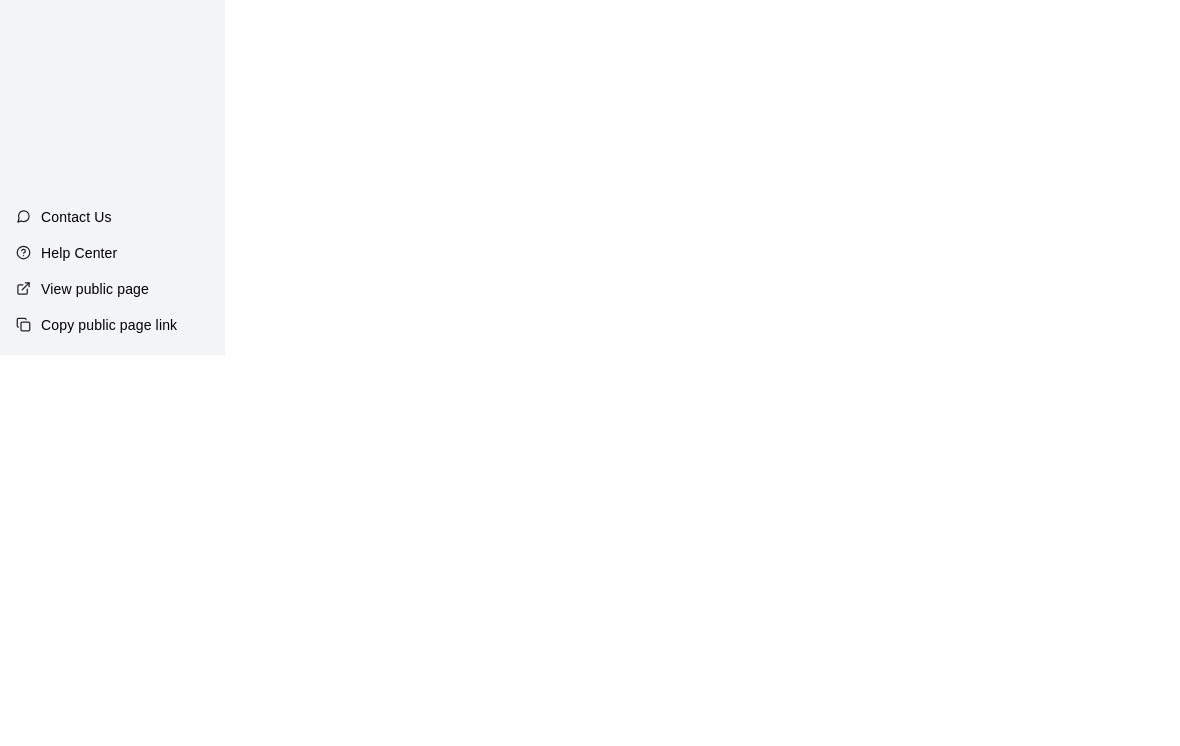 scroll, scrollTop: 0, scrollLeft: 0, axis: both 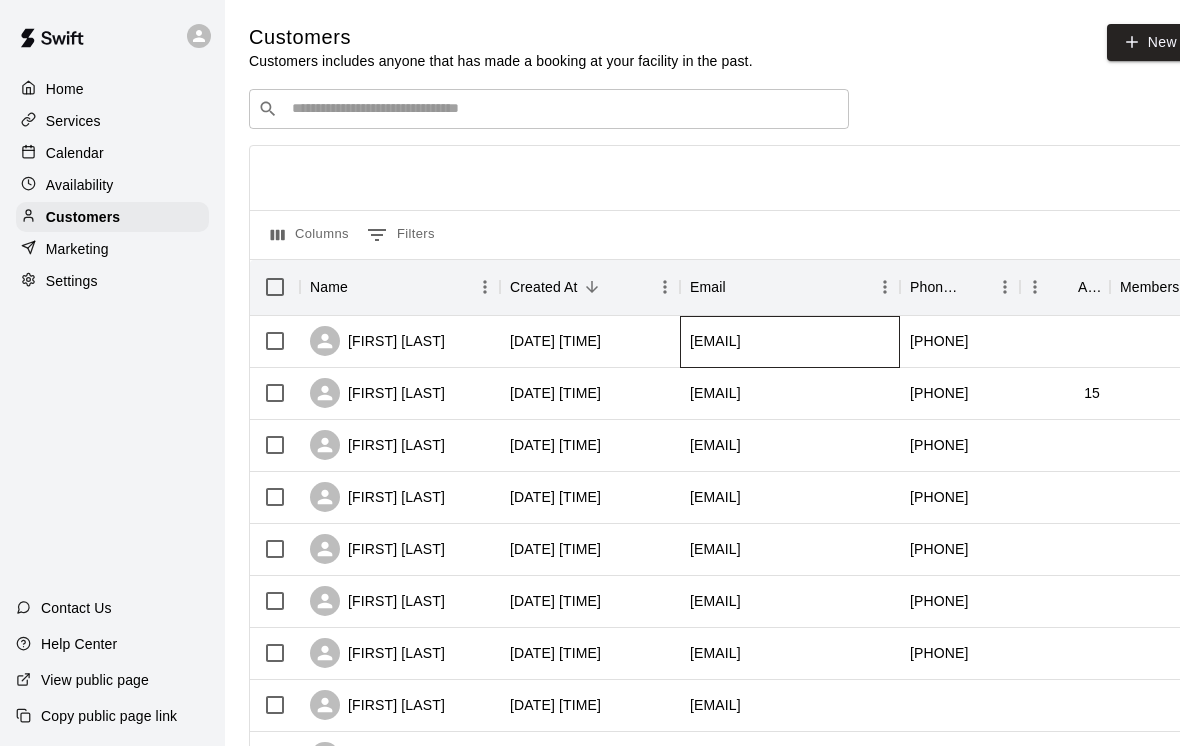 click on "[EMAIL]" at bounding box center [790, 342] 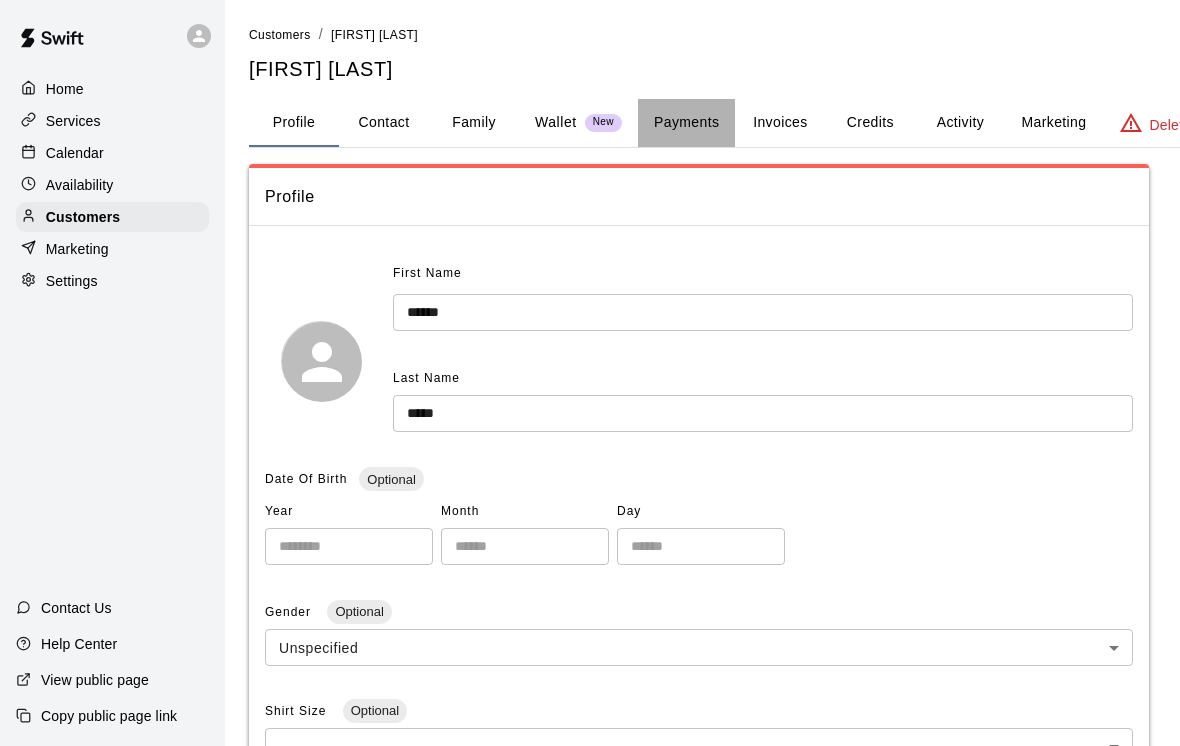 click on "Payments" at bounding box center [686, 123] 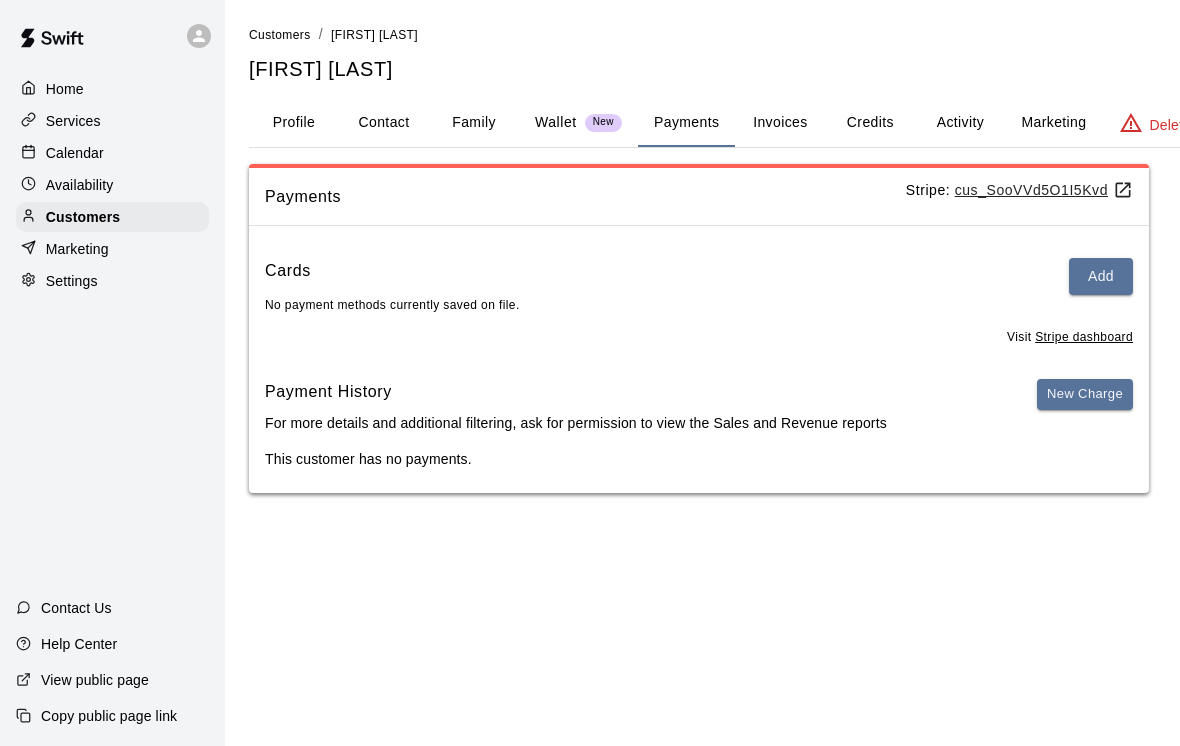 click on "Add" at bounding box center (1101, 276) 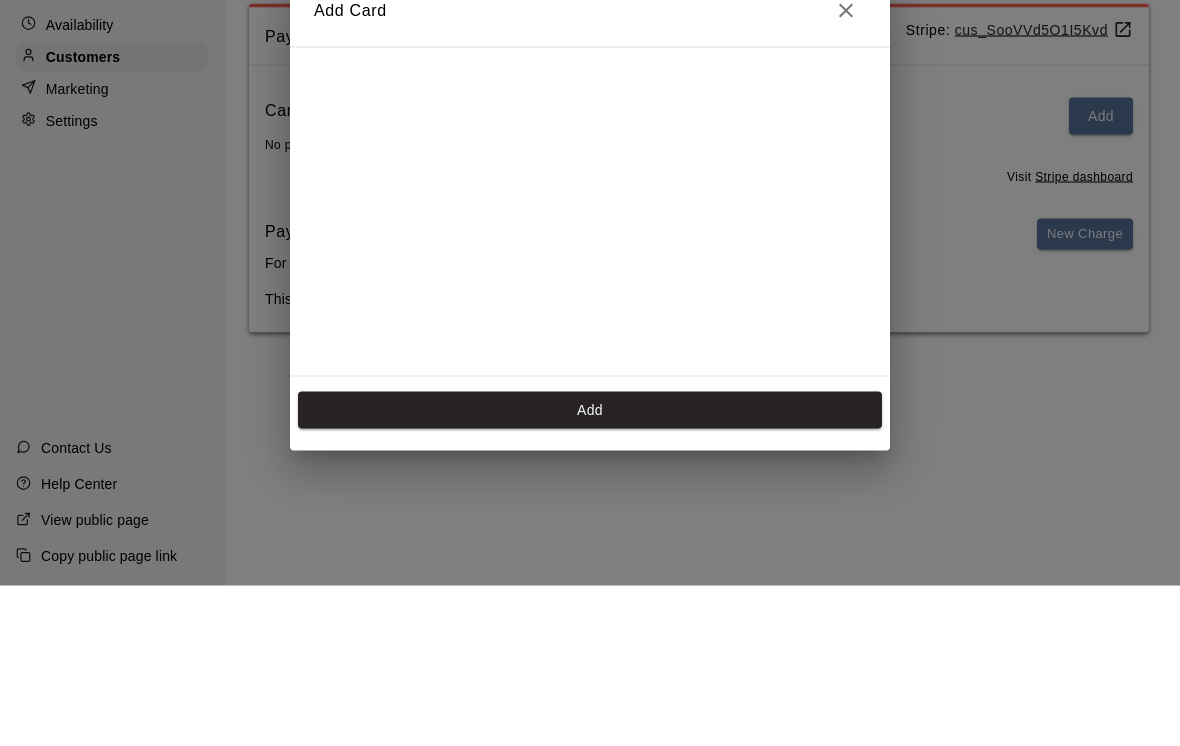 scroll, scrollTop: 35, scrollLeft: 0, axis: vertical 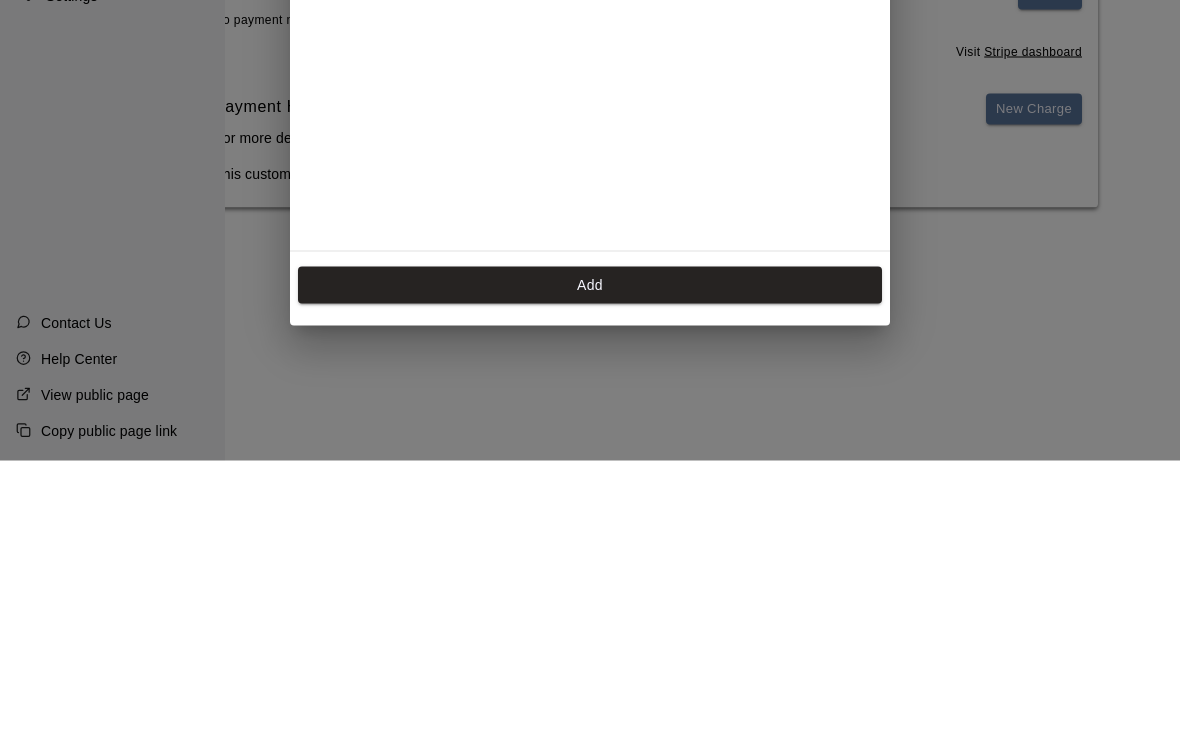 click on "Add" at bounding box center [590, 570] 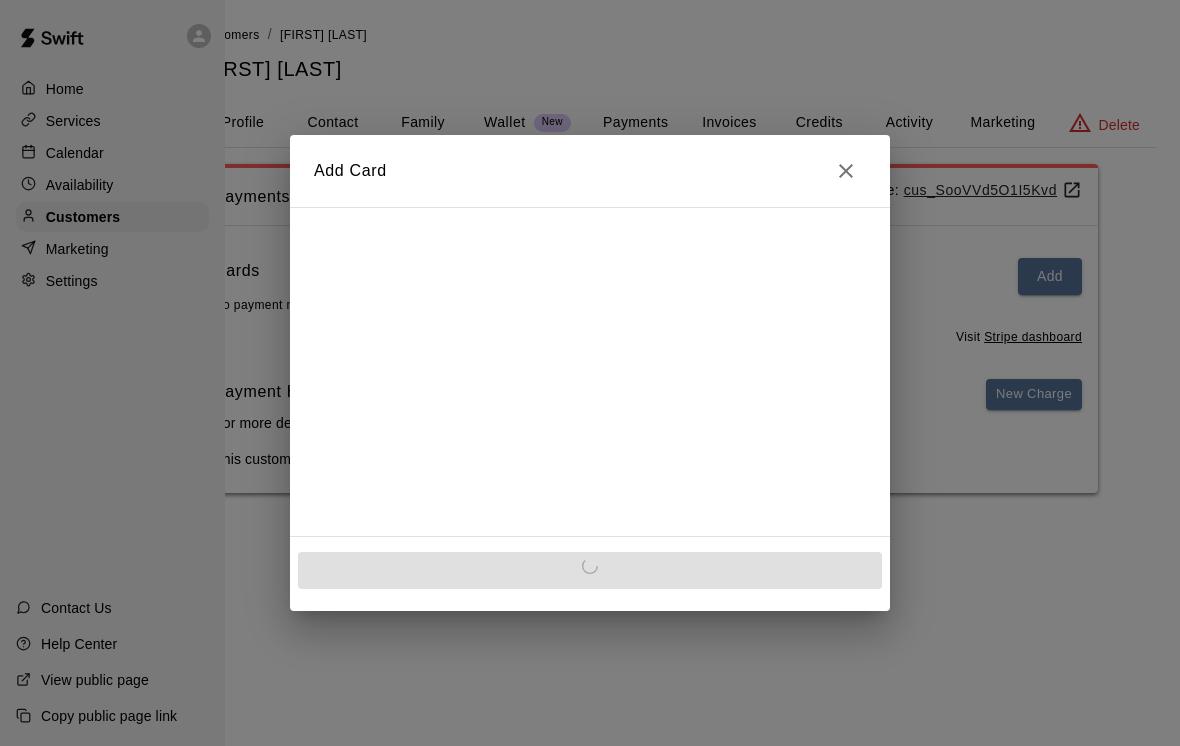 scroll, scrollTop: 0, scrollLeft: 0, axis: both 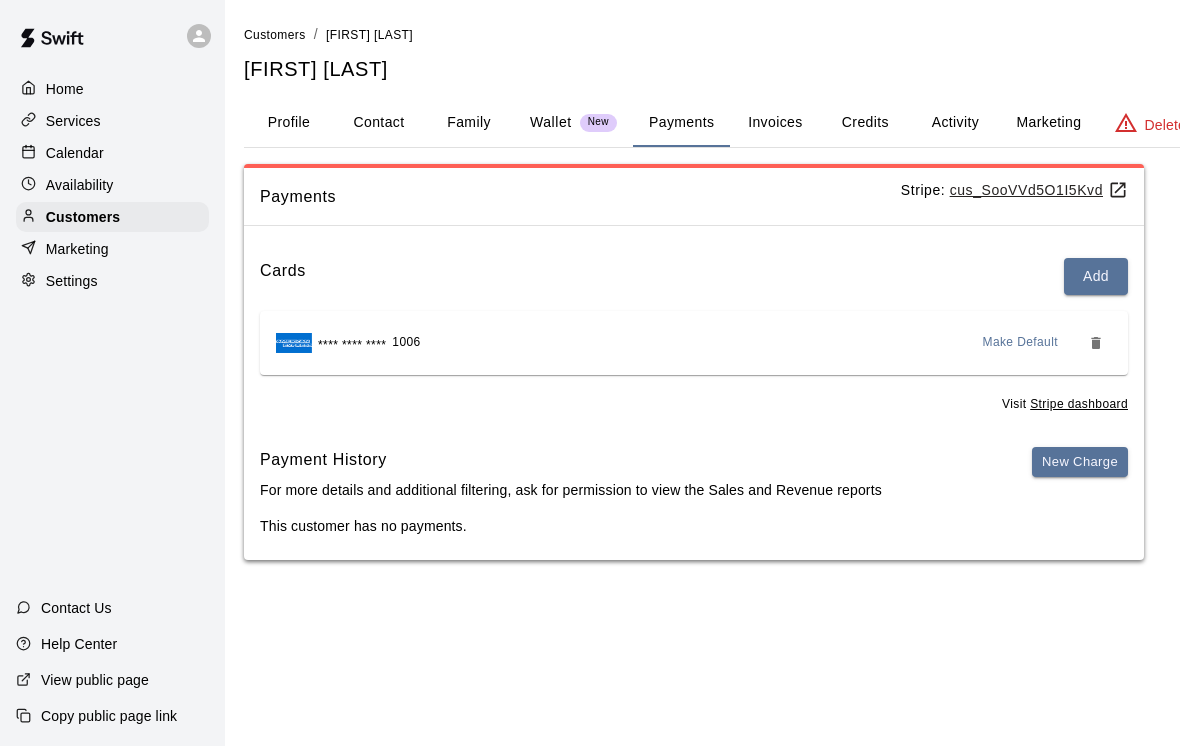 click on "Payments" at bounding box center (681, 123) 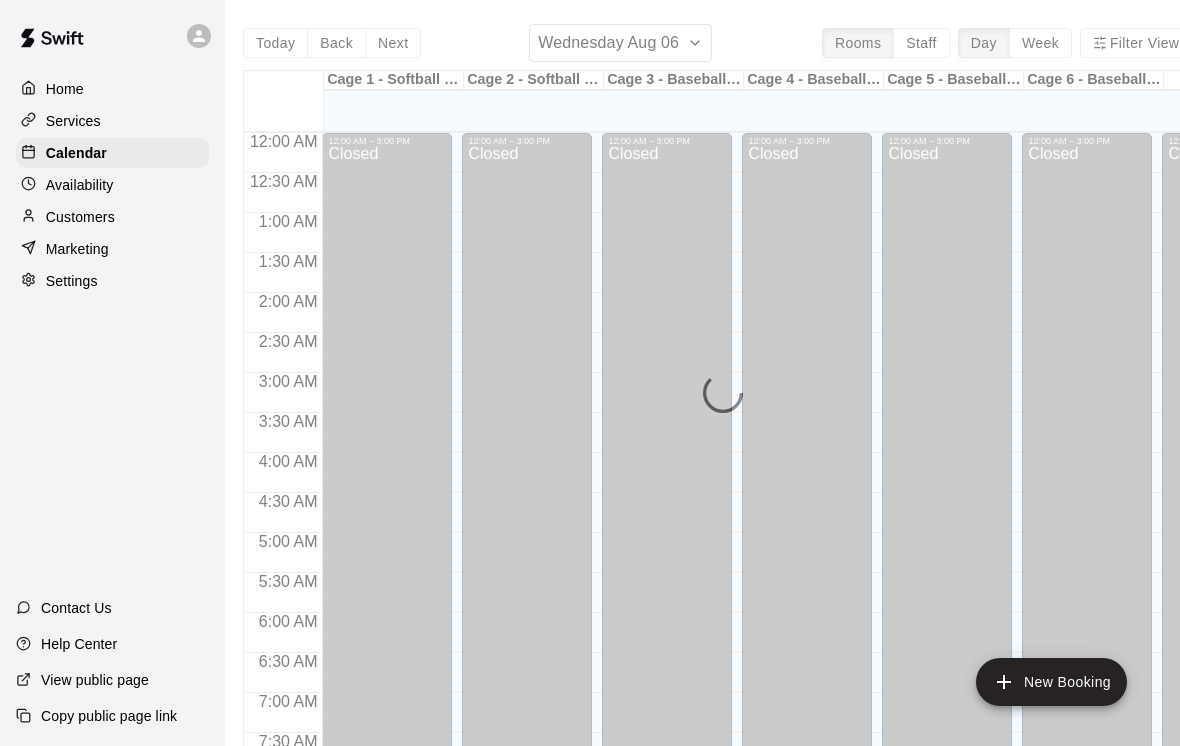 scroll, scrollTop: 0, scrollLeft: 0, axis: both 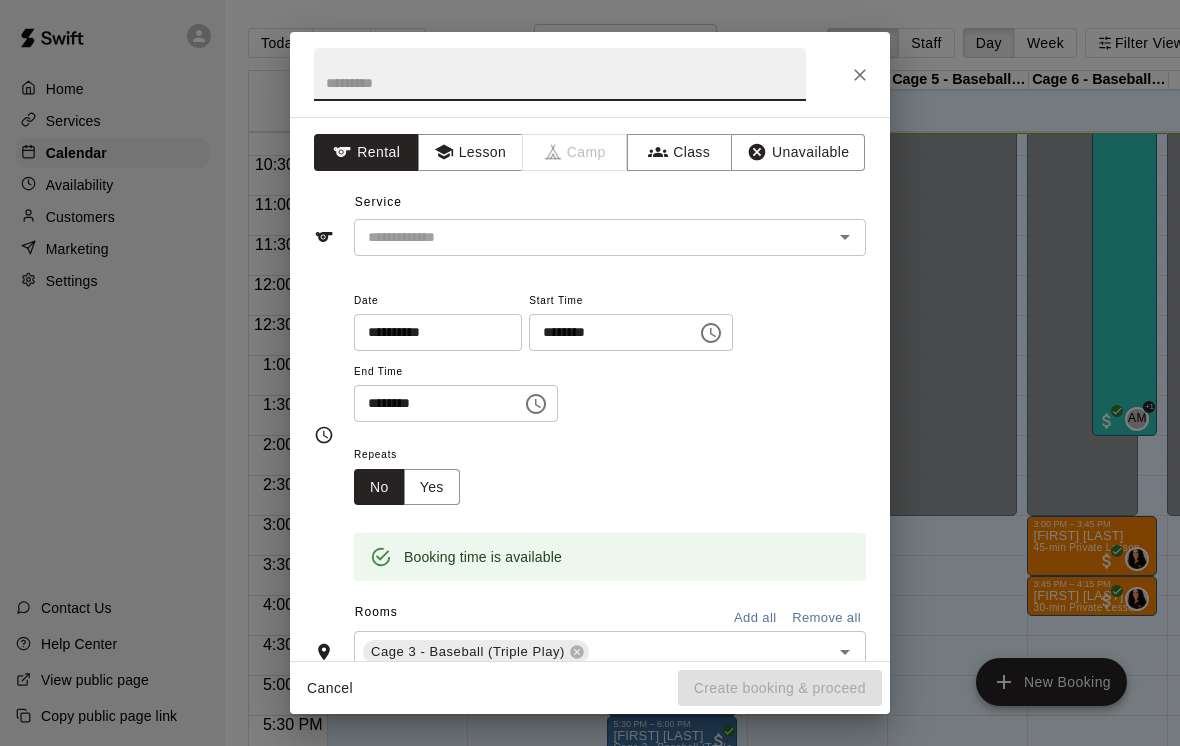 click at bounding box center (560, 74) 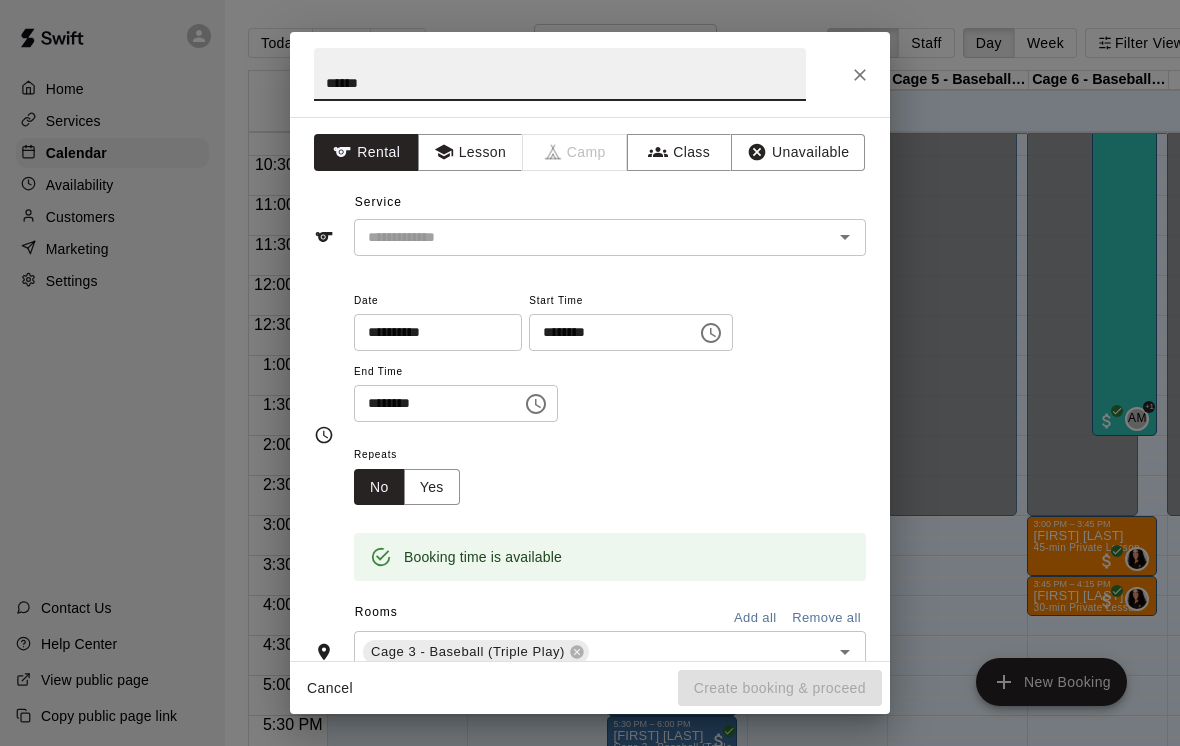 click at bounding box center [831, 237] 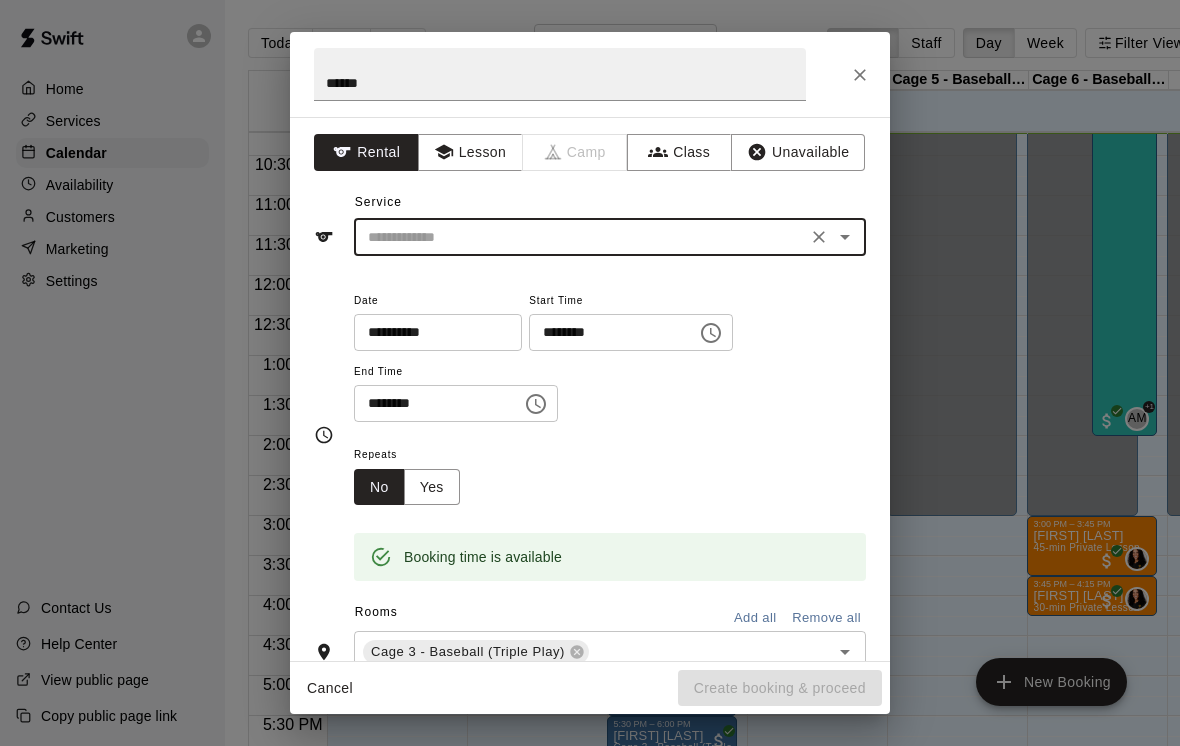 click 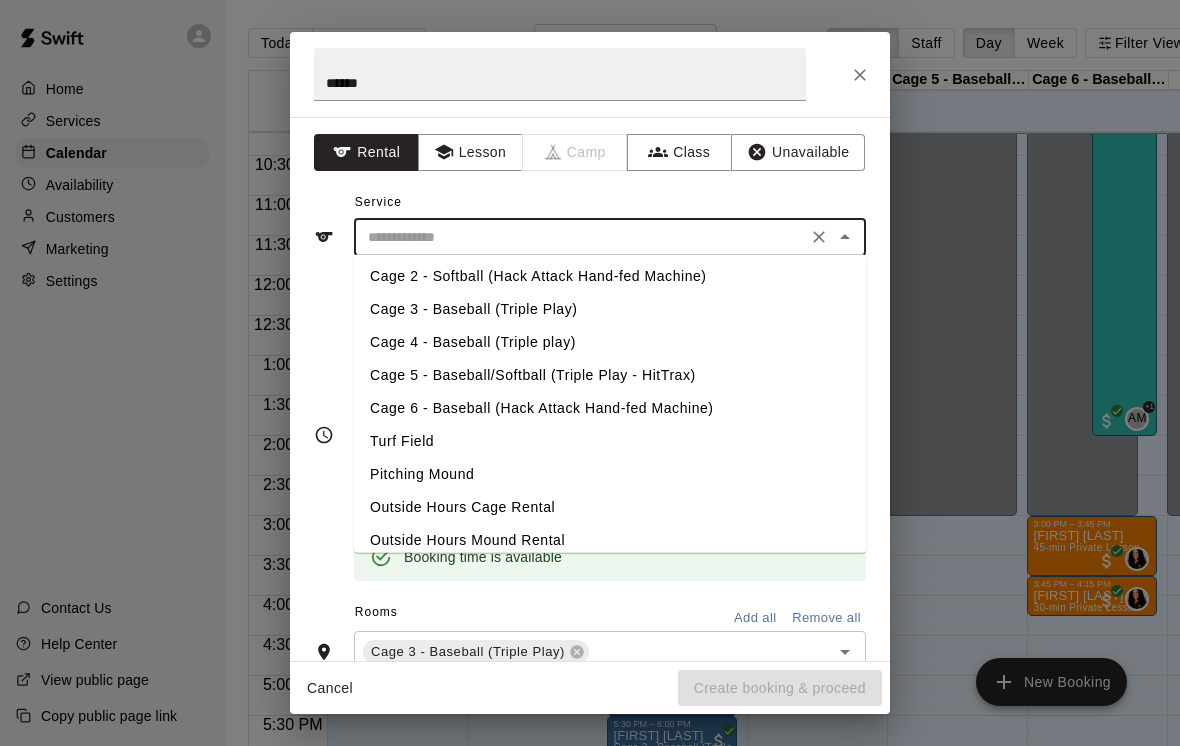 scroll, scrollTop: 35, scrollLeft: 0, axis: vertical 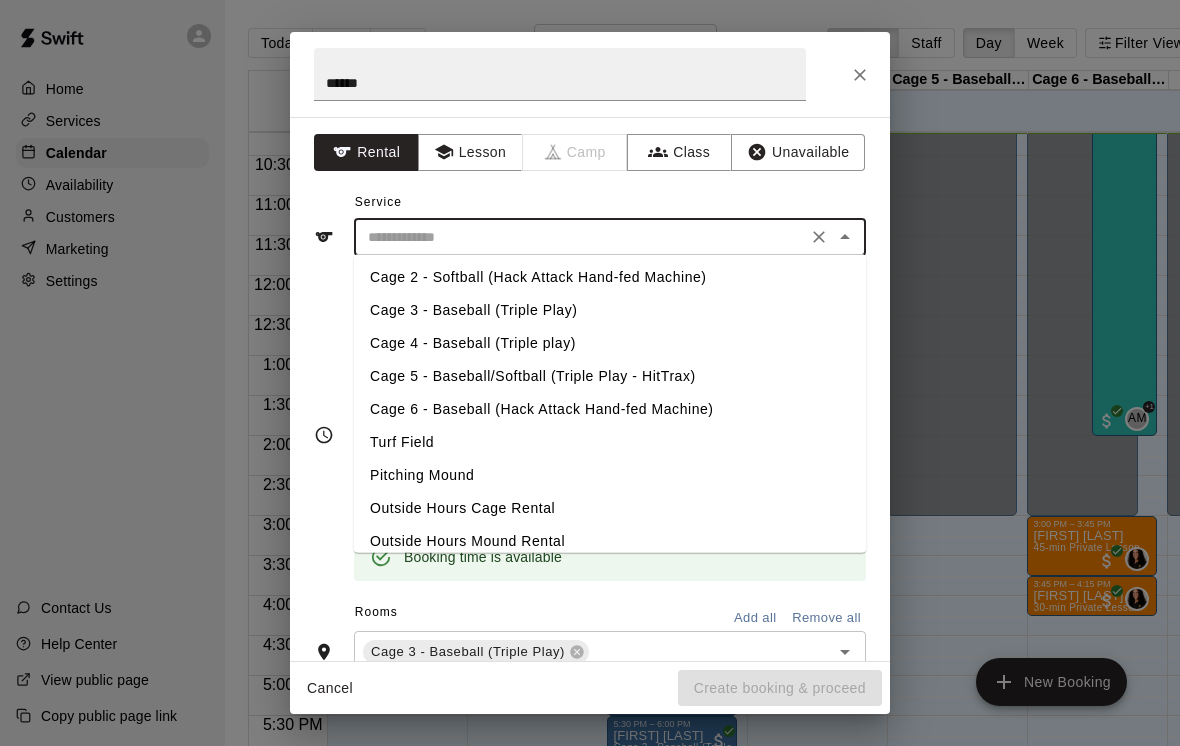 click on "Cage 3 - Baseball (Triple Play)" at bounding box center [610, 310] 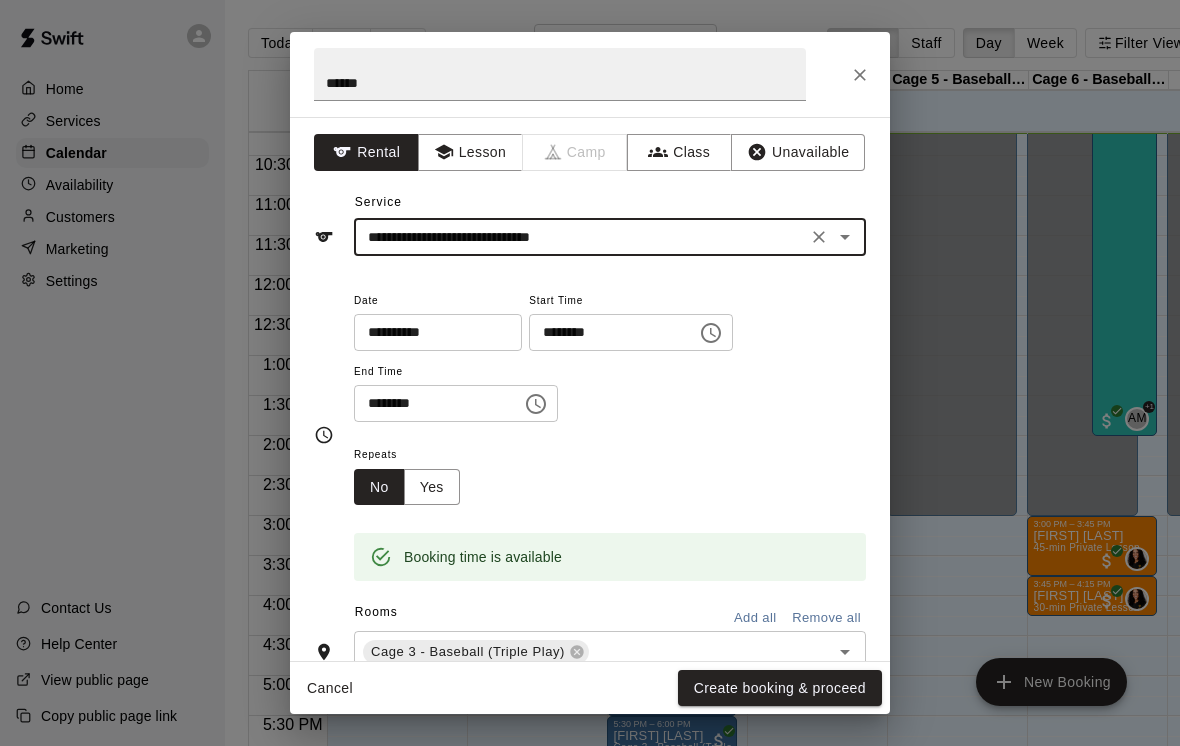 click on "********" at bounding box center (606, 332) 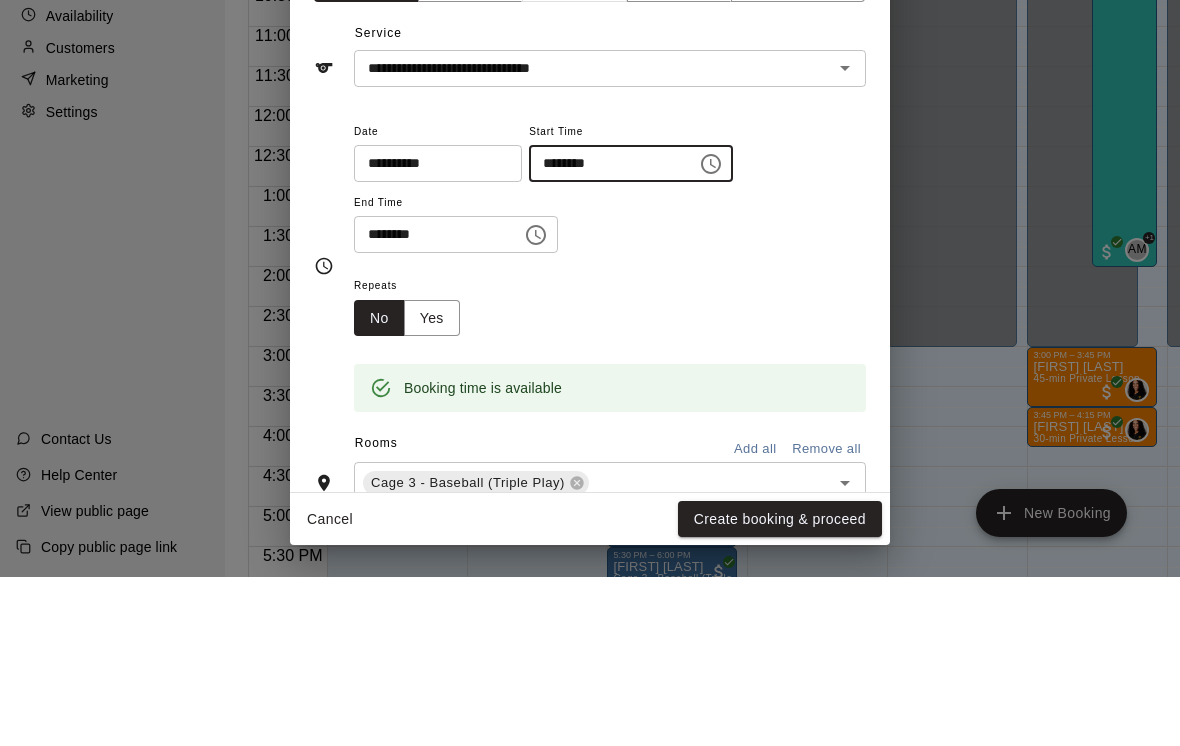 click 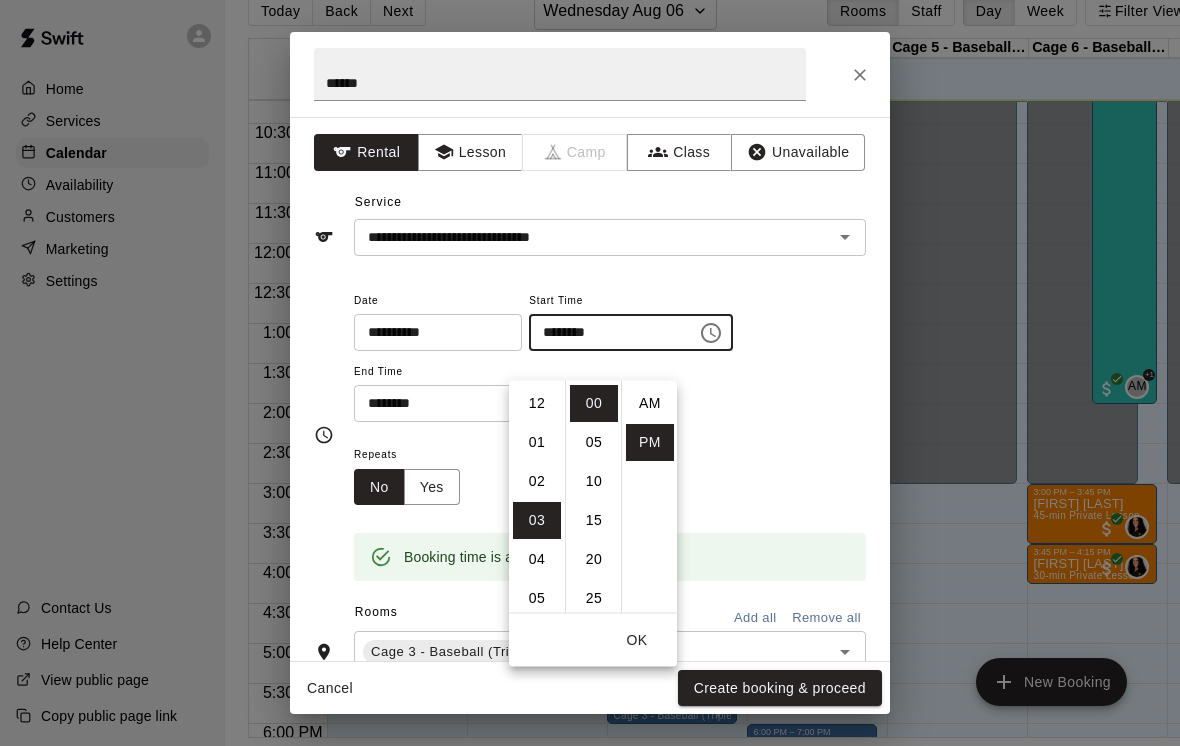 scroll, scrollTop: 117, scrollLeft: 0, axis: vertical 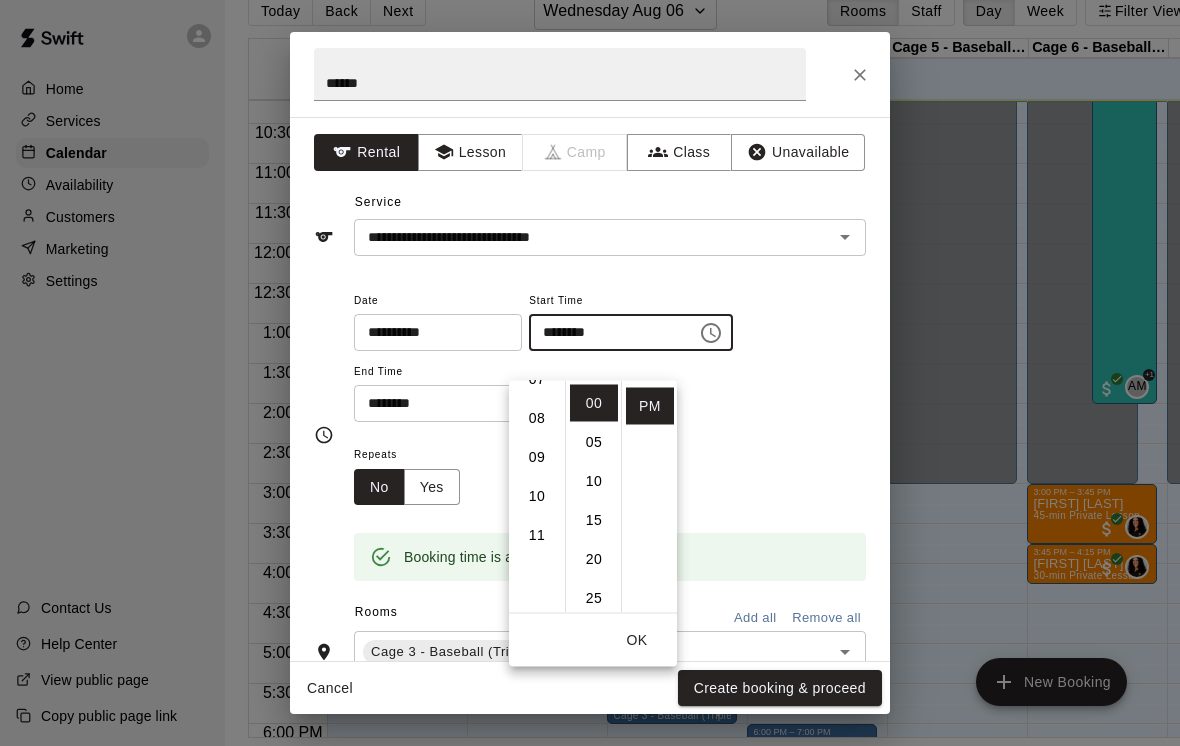 click on "11" at bounding box center (537, 535) 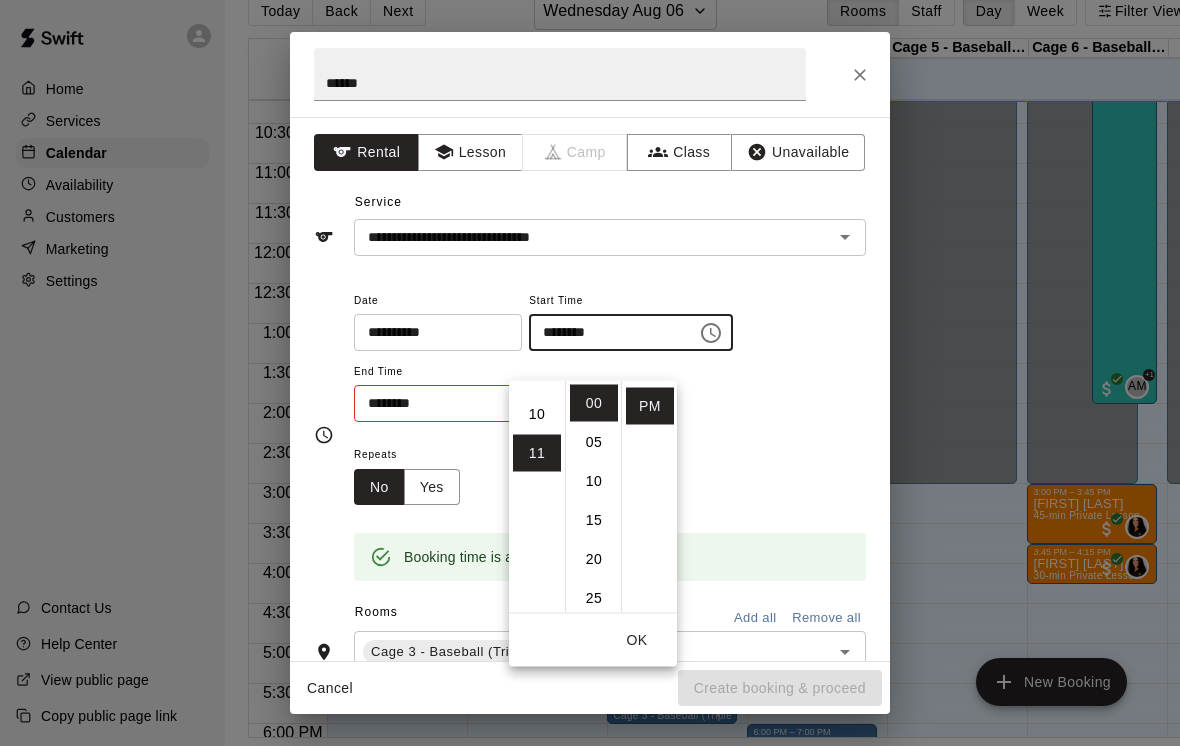 scroll, scrollTop: 426, scrollLeft: 0, axis: vertical 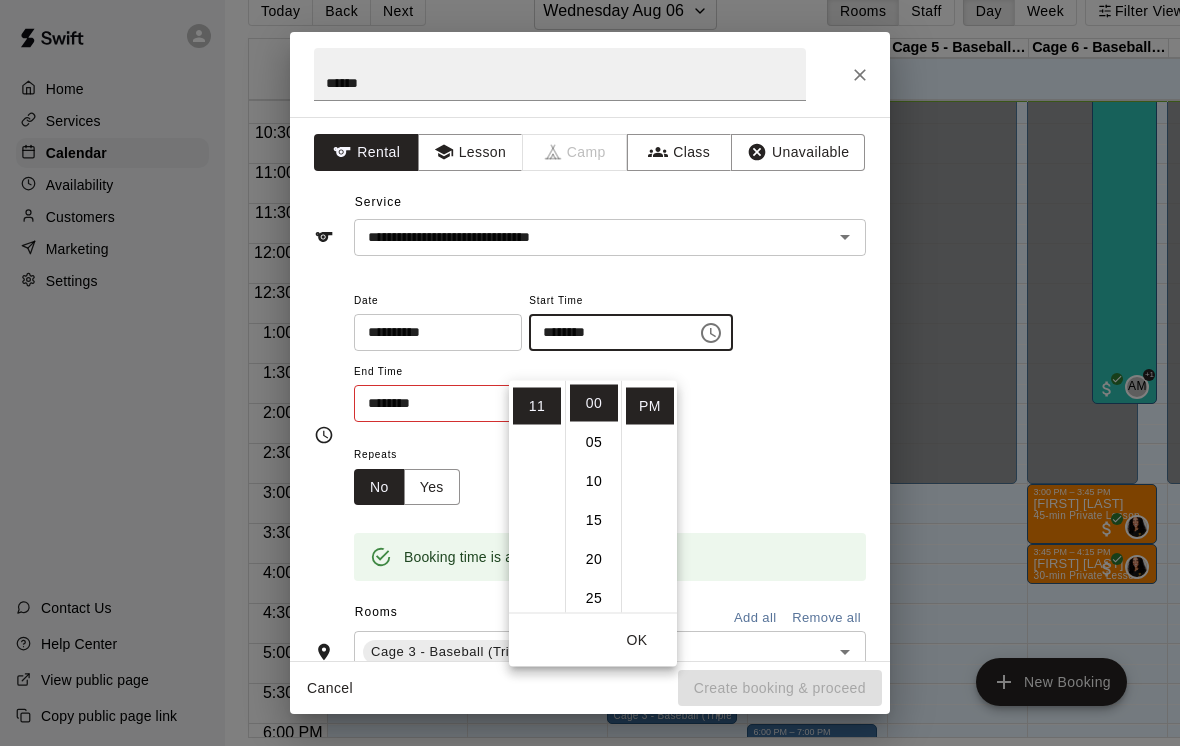 click on "********" at bounding box center [431, 403] 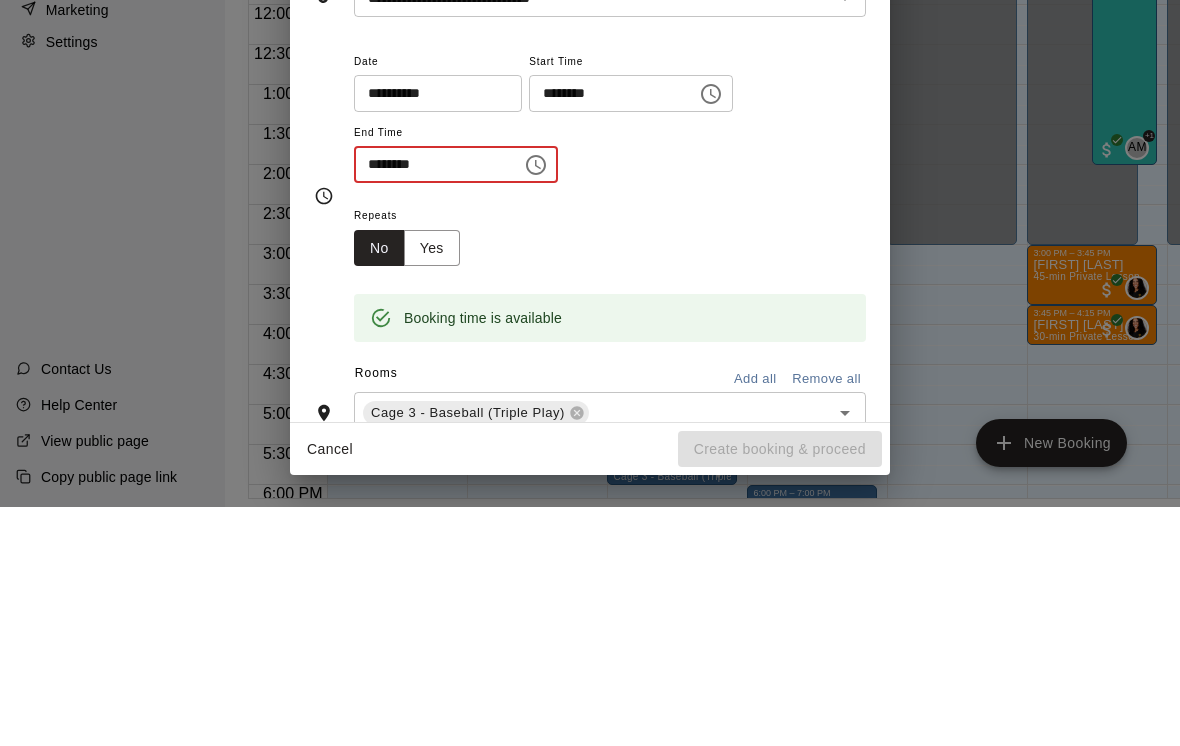 click 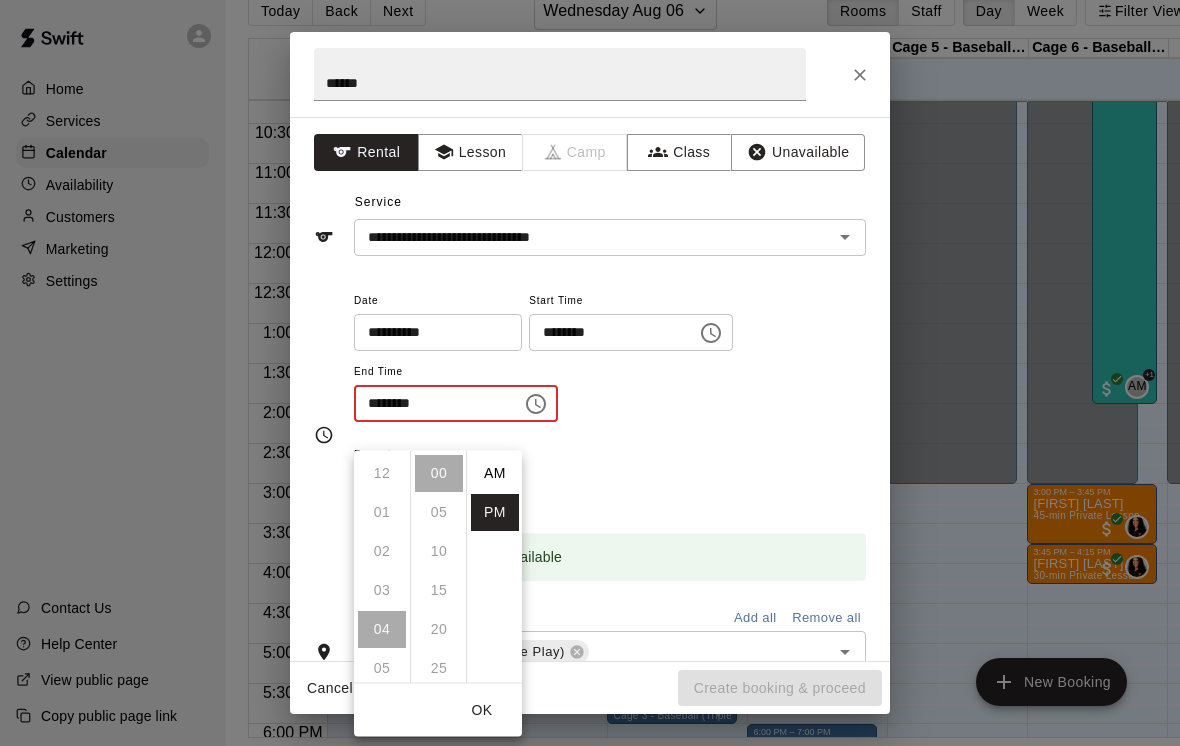 scroll, scrollTop: 156, scrollLeft: 0, axis: vertical 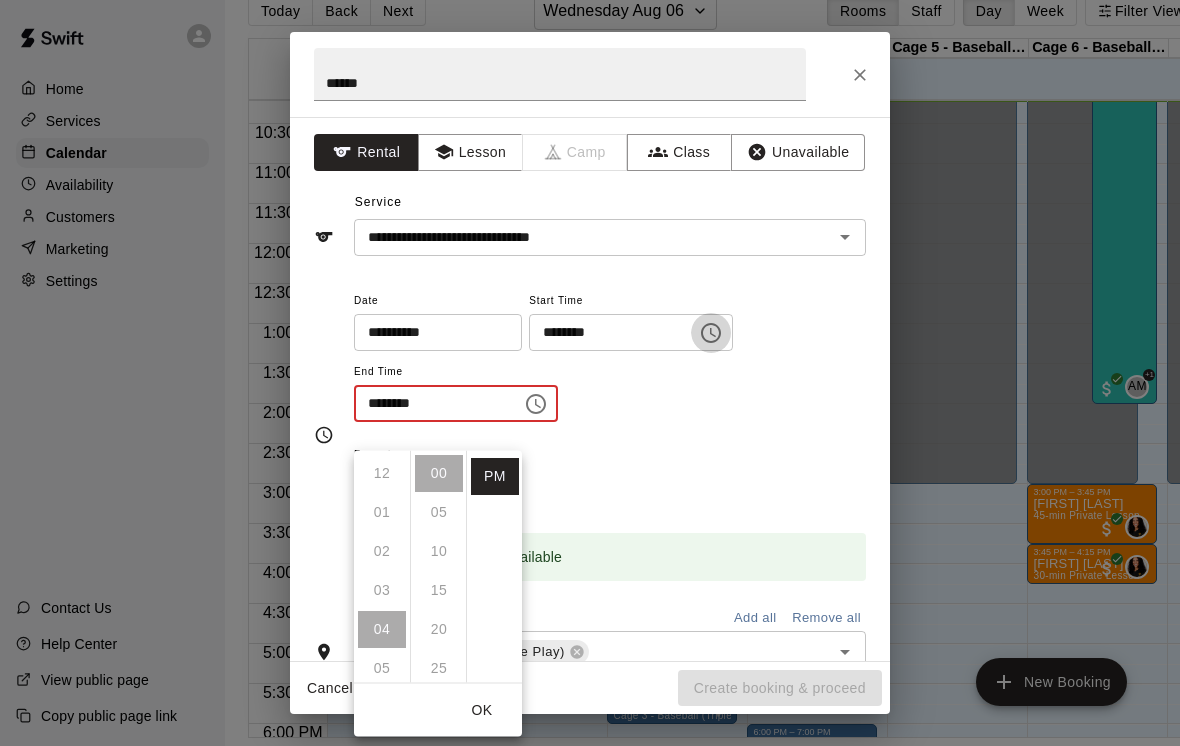 click 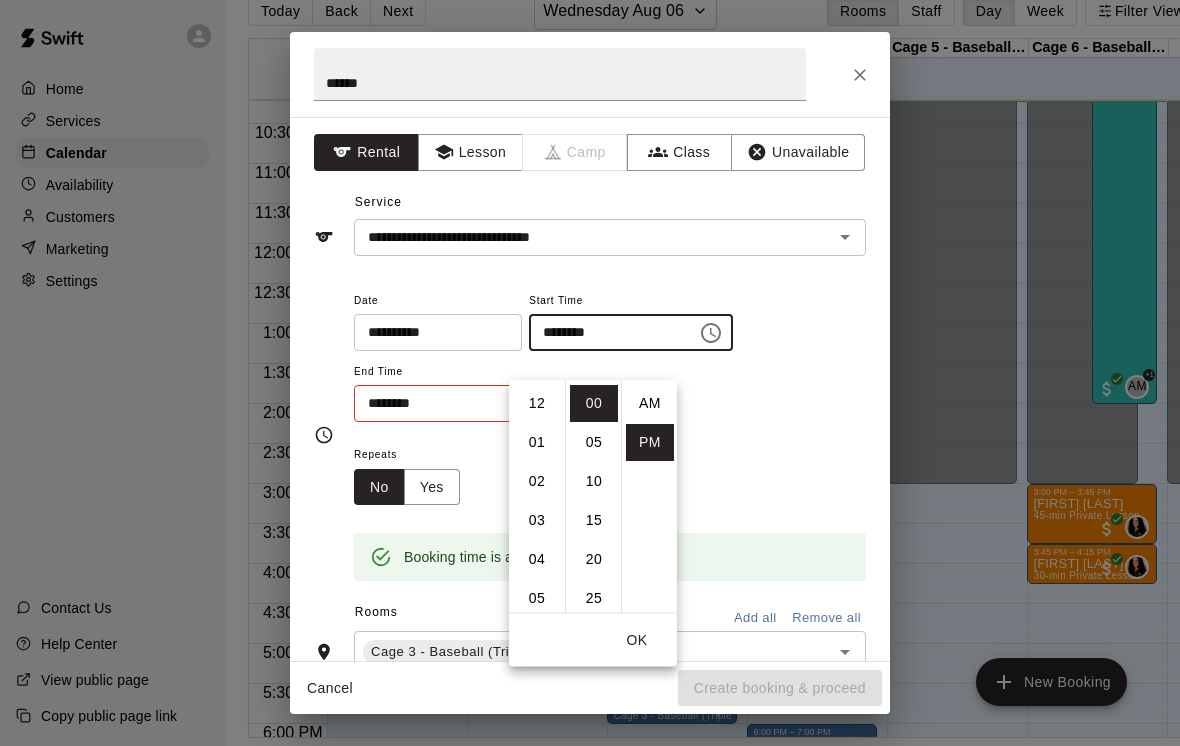 scroll, scrollTop: 426, scrollLeft: 0, axis: vertical 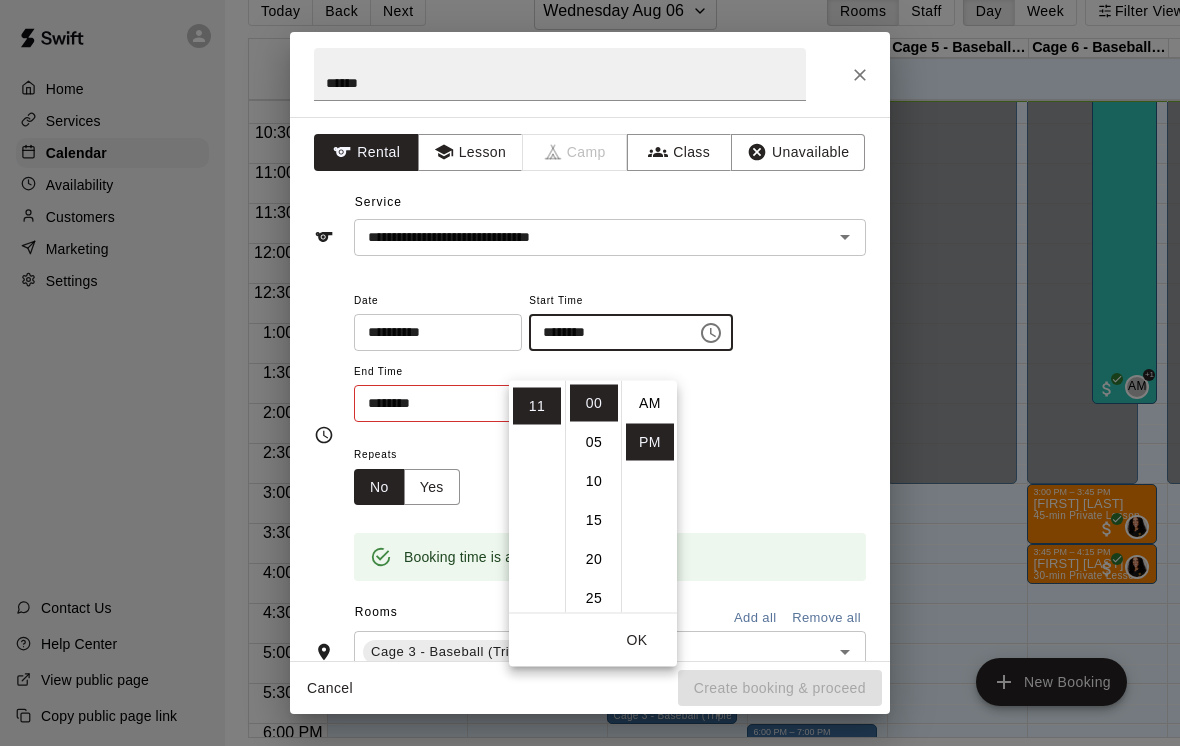 click on "AM" at bounding box center (650, 403) 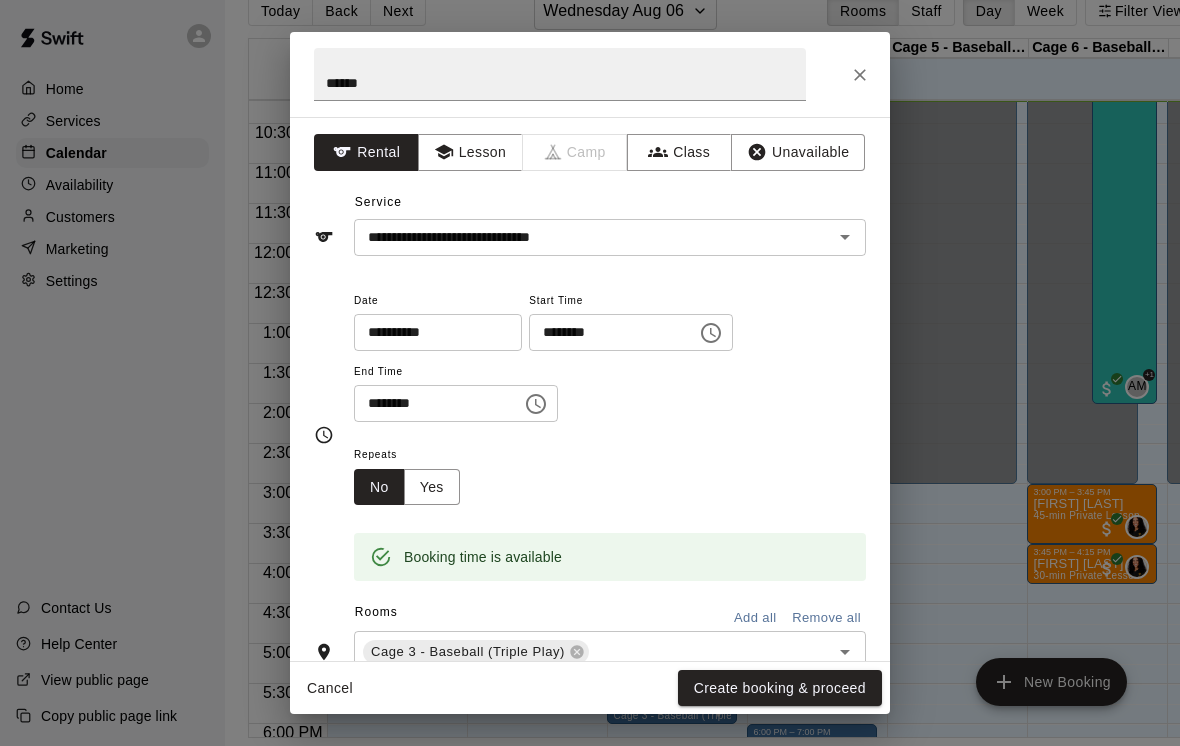 click 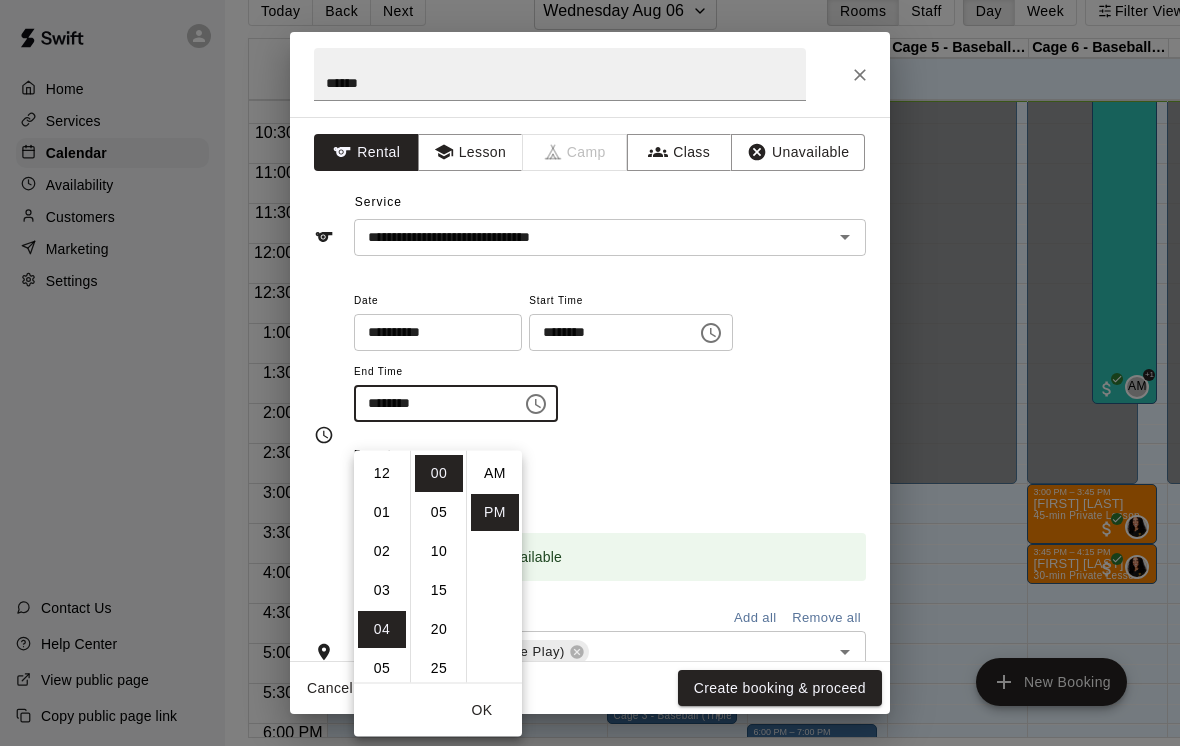 scroll, scrollTop: 156, scrollLeft: 0, axis: vertical 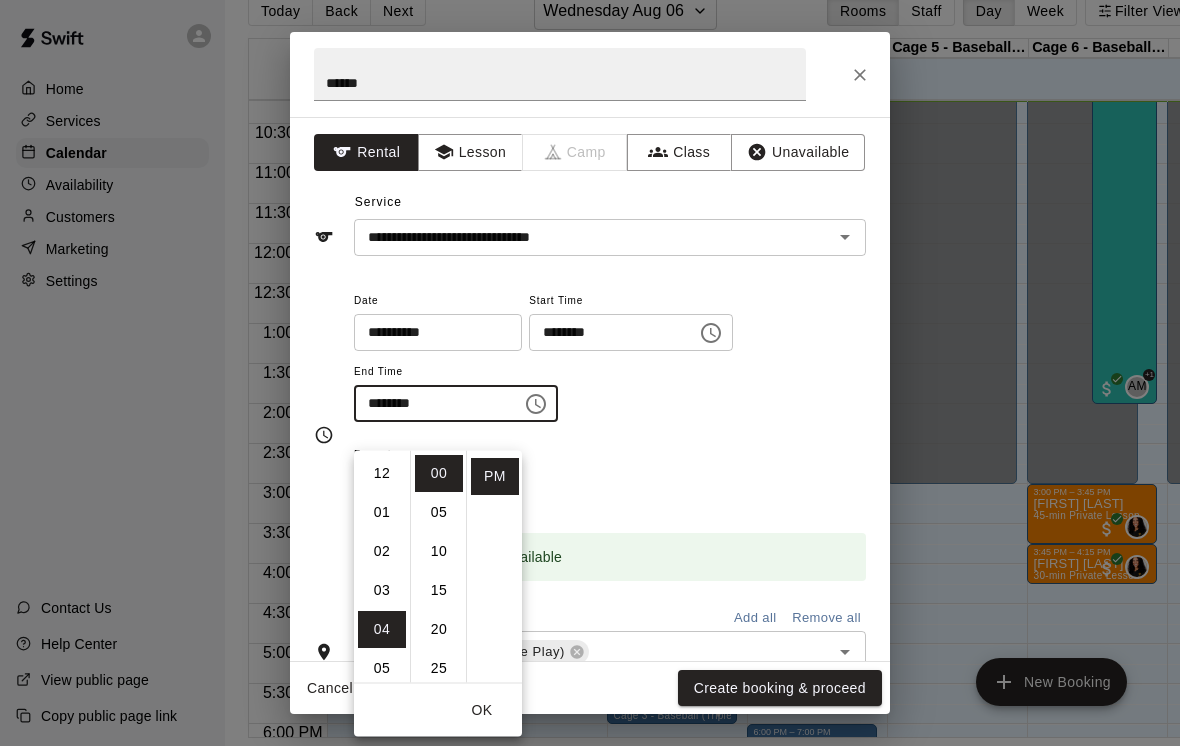 click on "12" at bounding box center [382, 473] 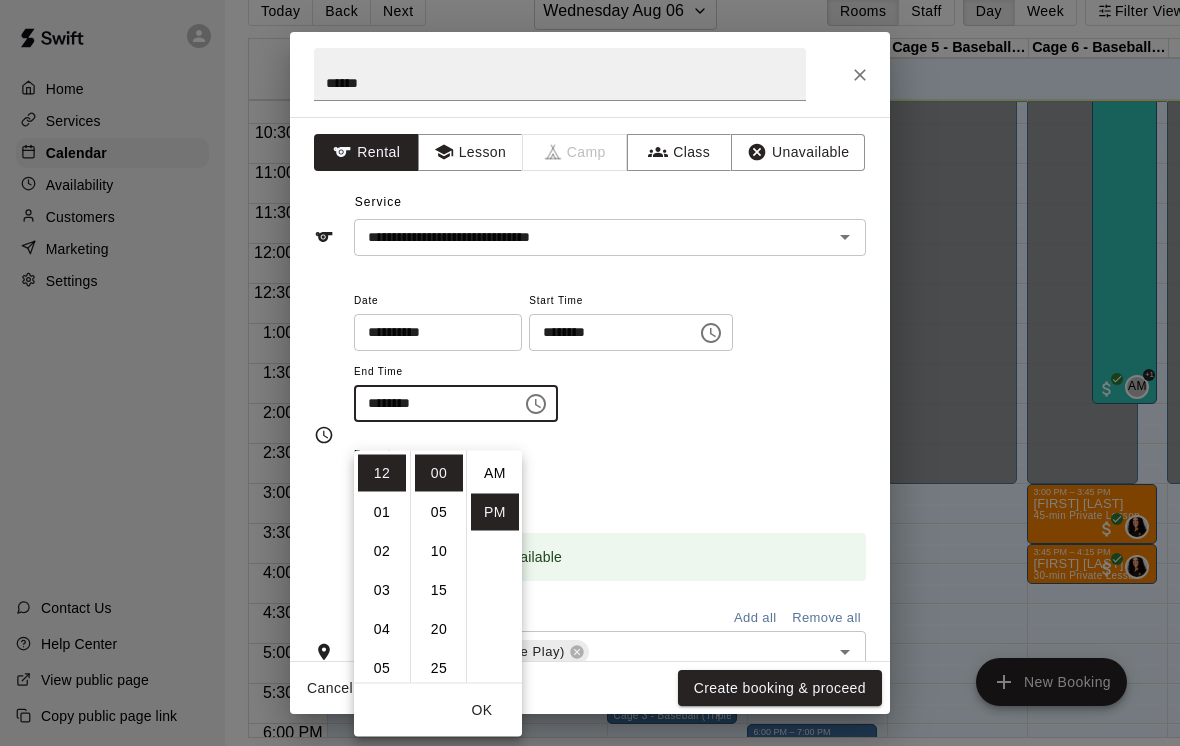 scroll, scrollTop: 0, scrollLeft: 0, axis: both 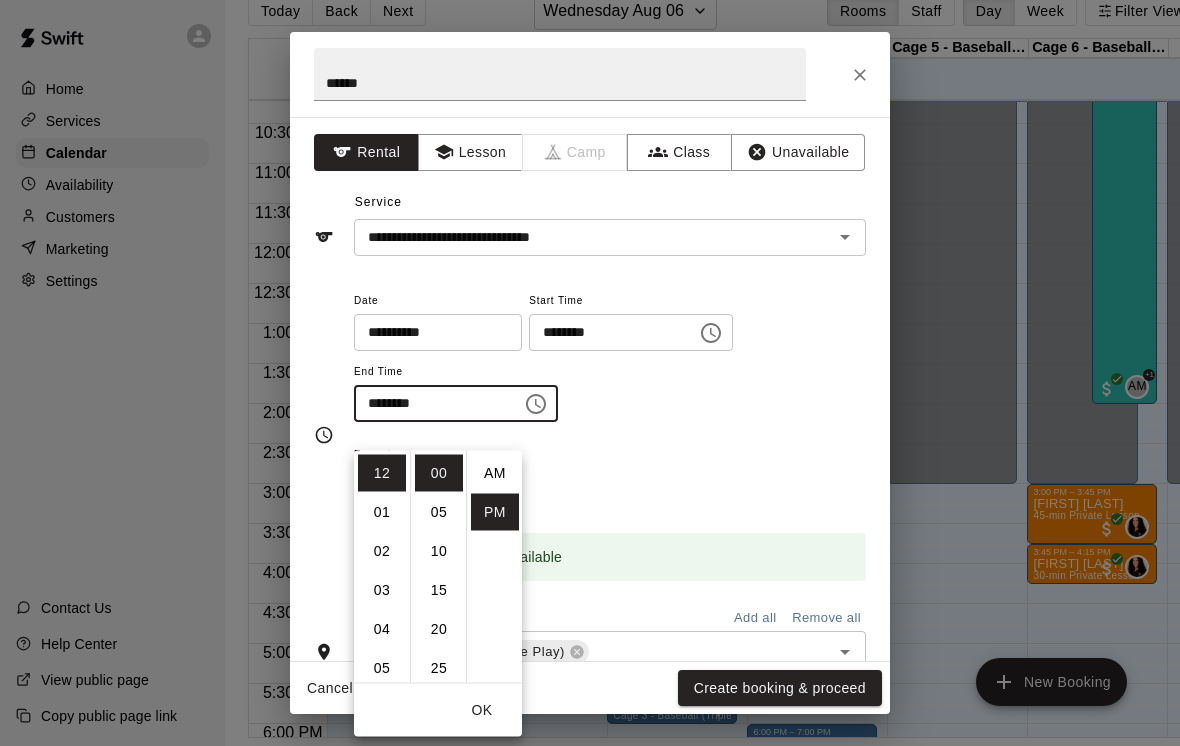 click on "AM" at bounding box center (495, 473) 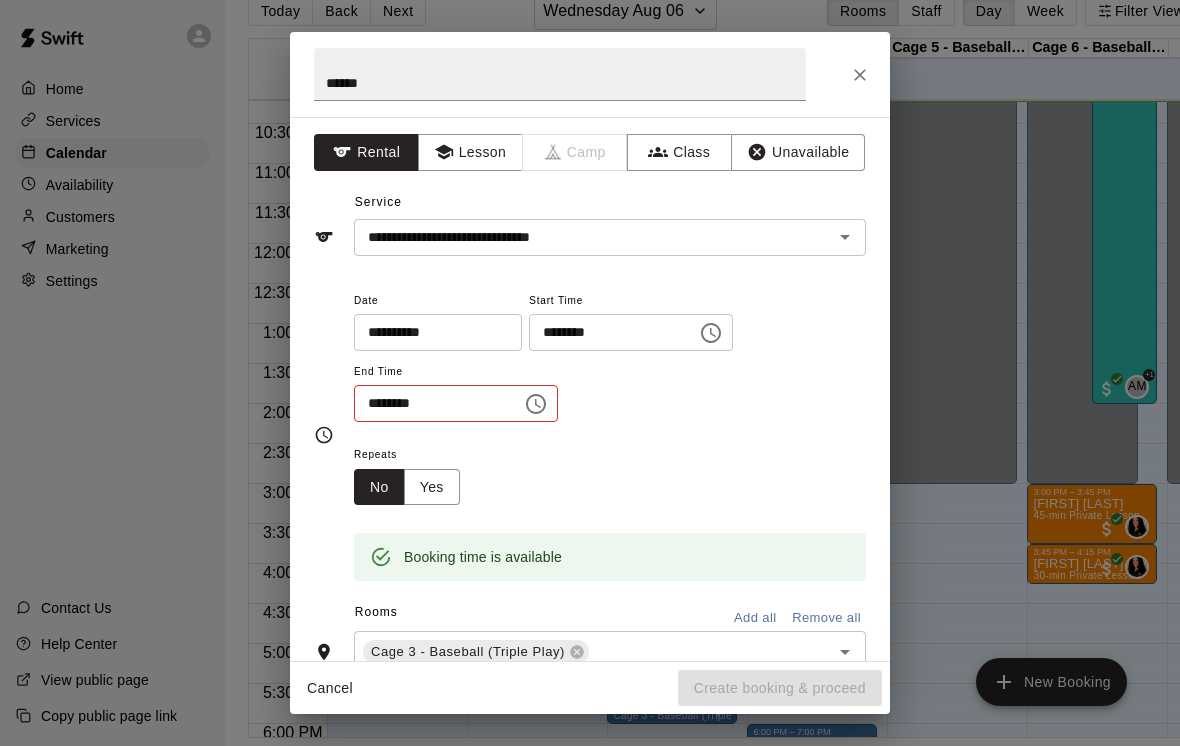 scroll, scrollTop: 0, scrollLeft: 0, axis: both 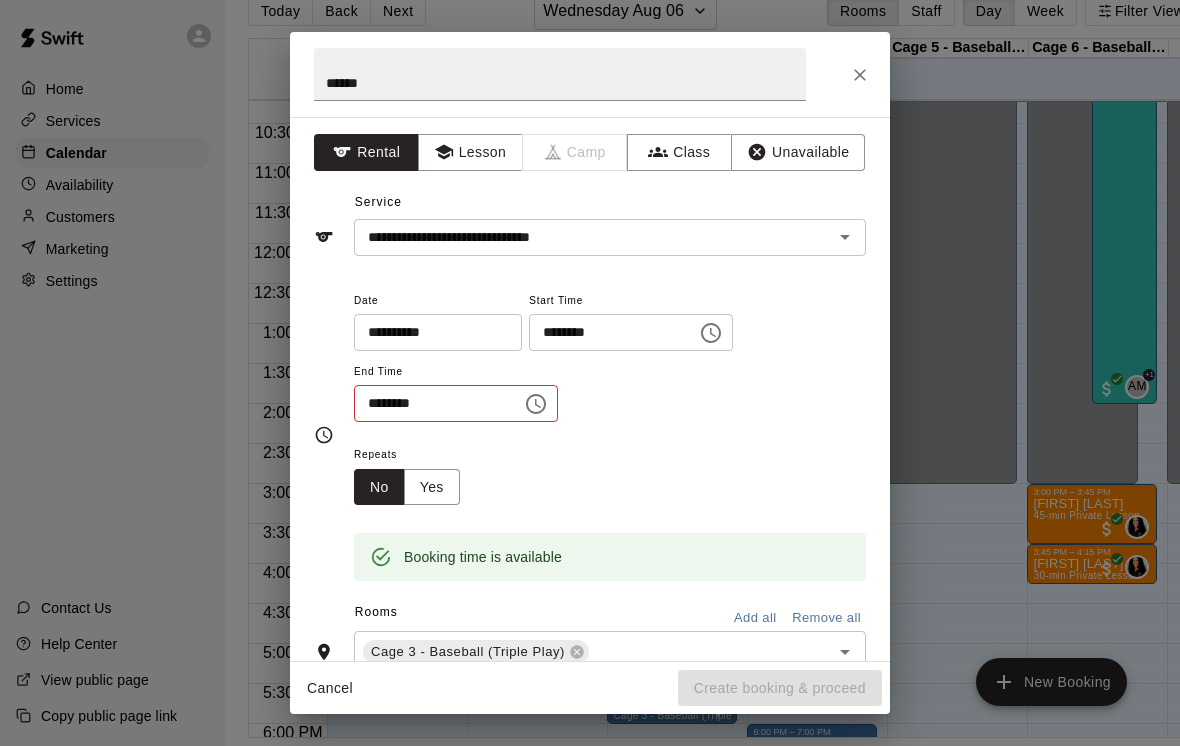 click on "Cancel Create booking & proceed" at bounding box center [590, 688] 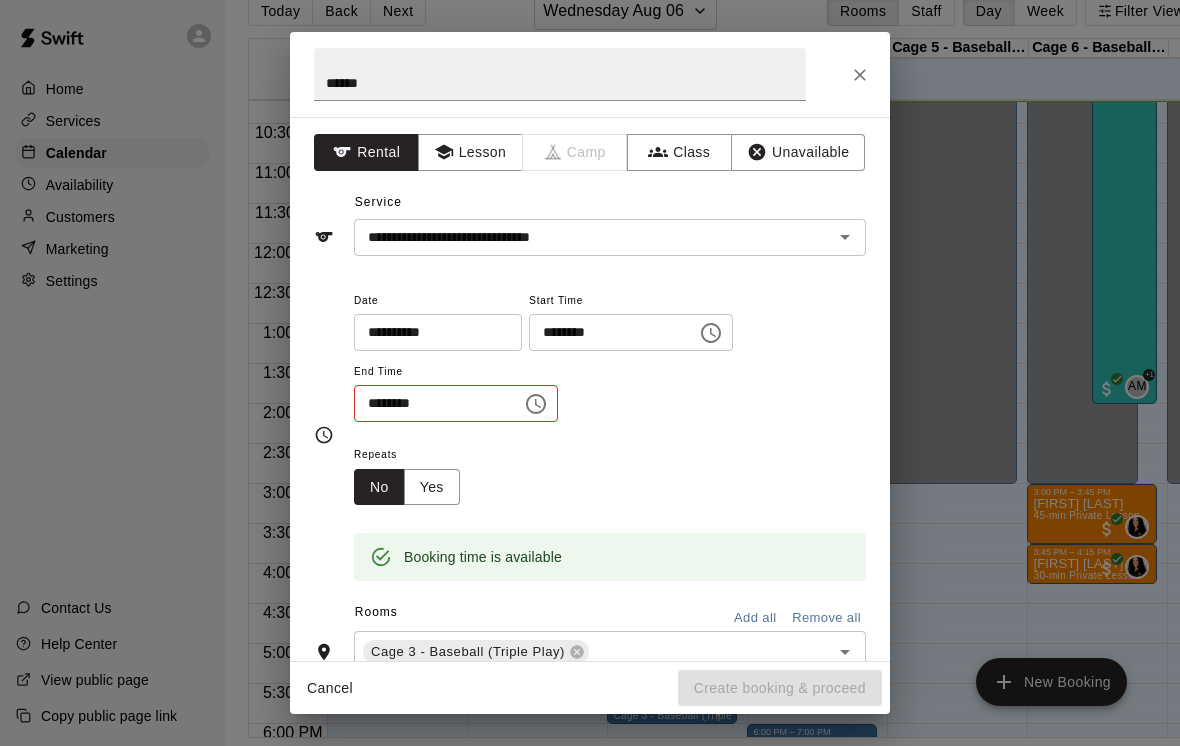 scroll, scrollTop: 0, scrollLeft: 0, axis: both 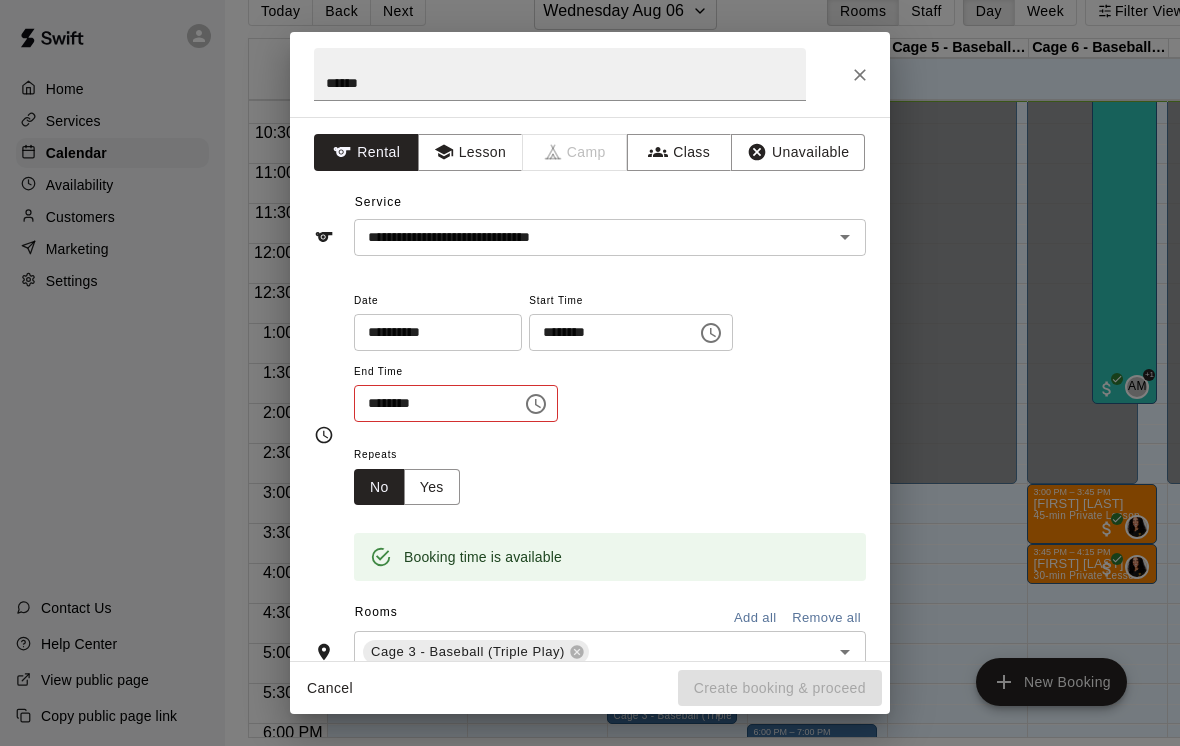 click at bounding box center (860, 75) 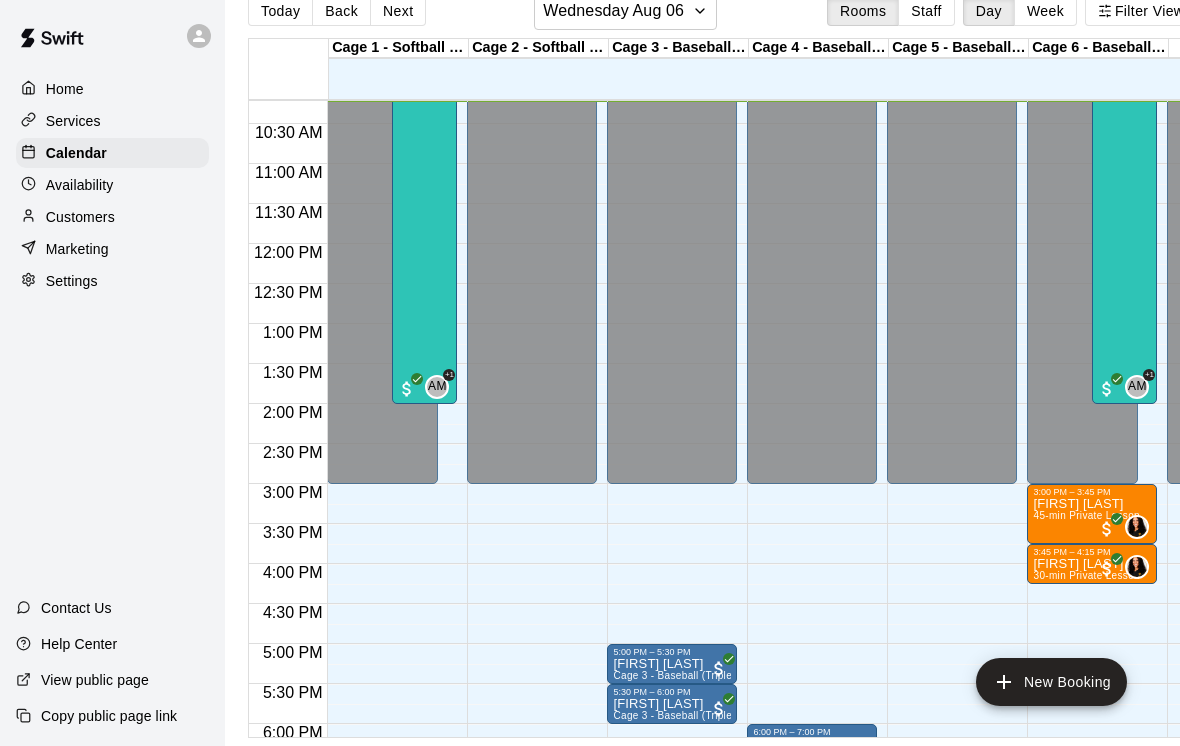 scroll, scrollTop: 724, scrollLeft: 29, axis: both 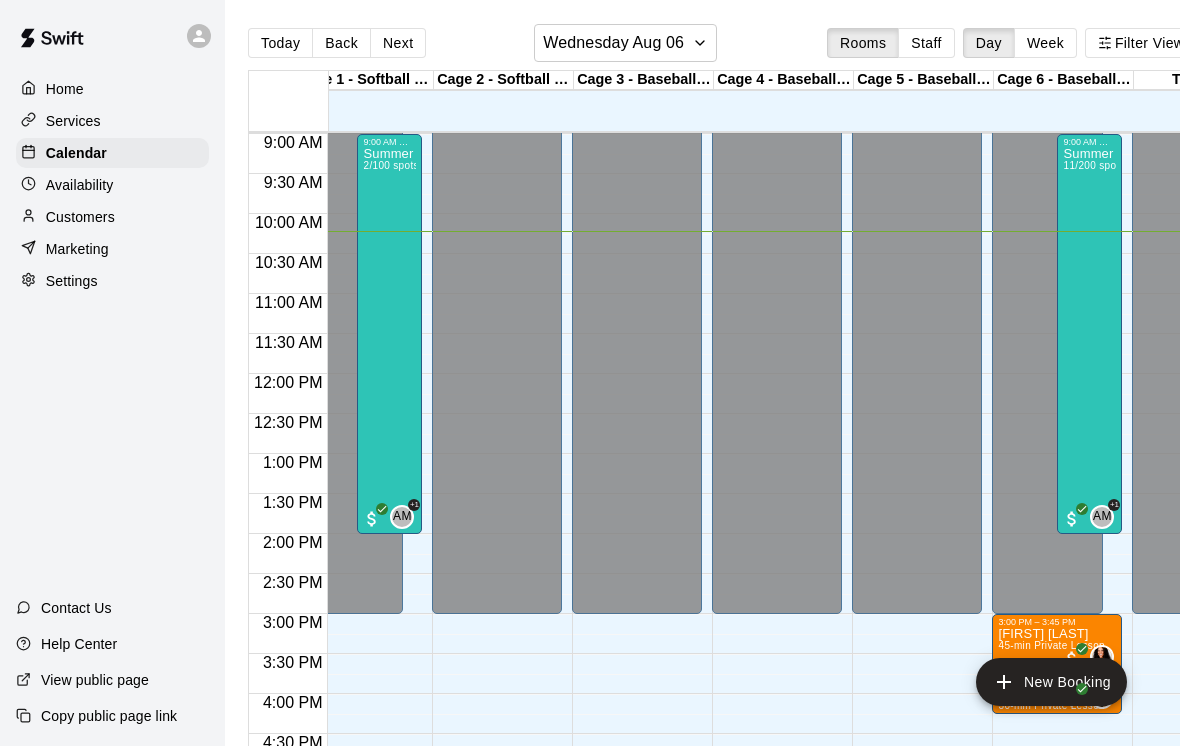 click on "Customers" at bounding box center (80, 217) 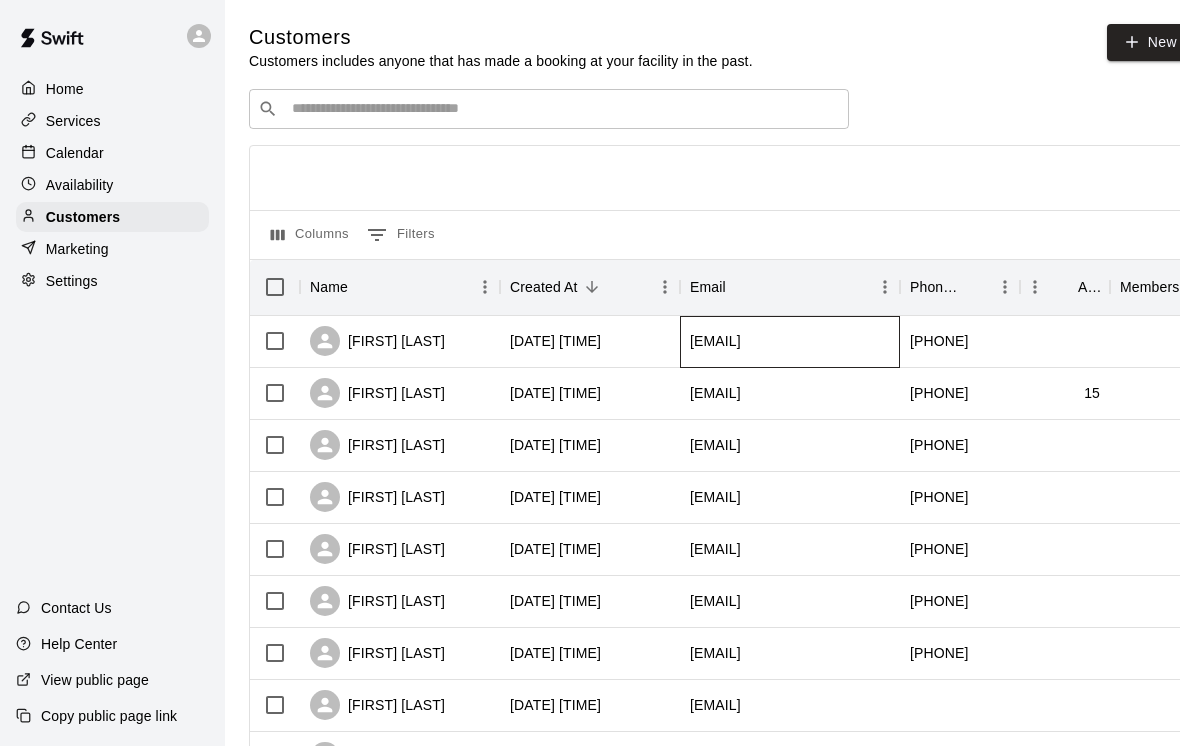 click on "[EMAIL]" at bounding box center (715, 341) 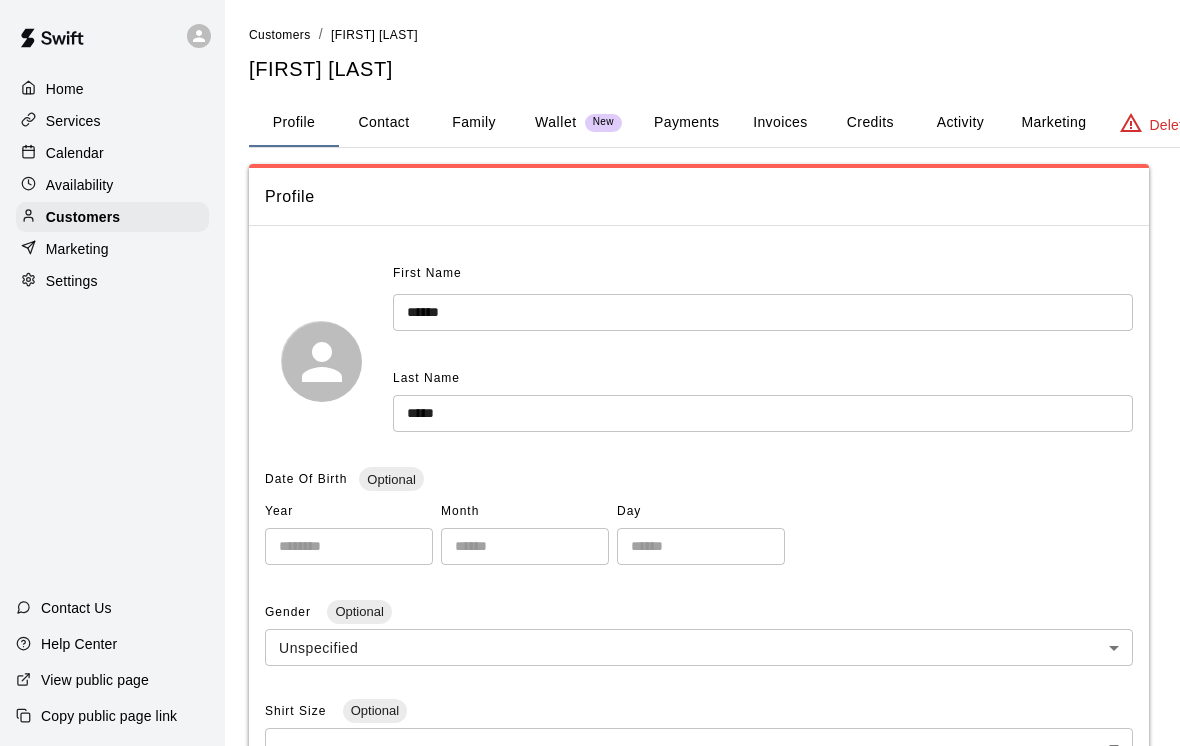 click on "Payments" at bounding box center (686, 123) 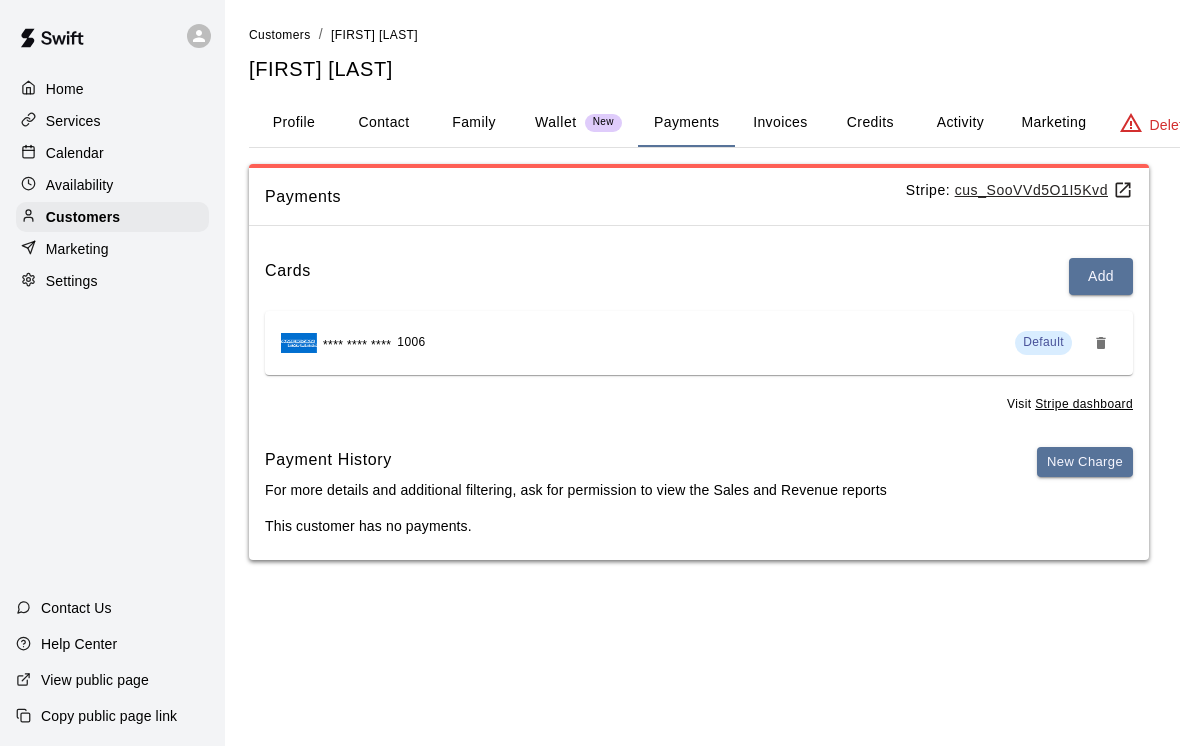 click on "Stripe dashboard" at bounding box center [1084, 404] 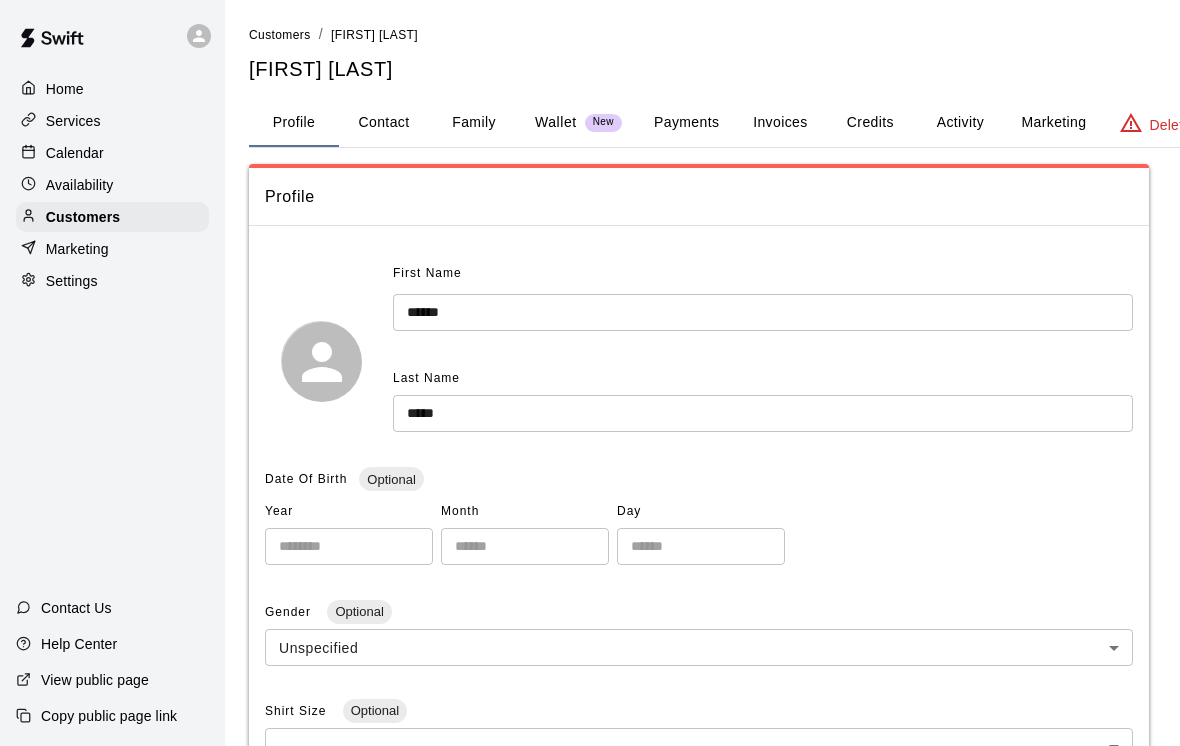 click on "Payments" at bounding box center [686, 123] 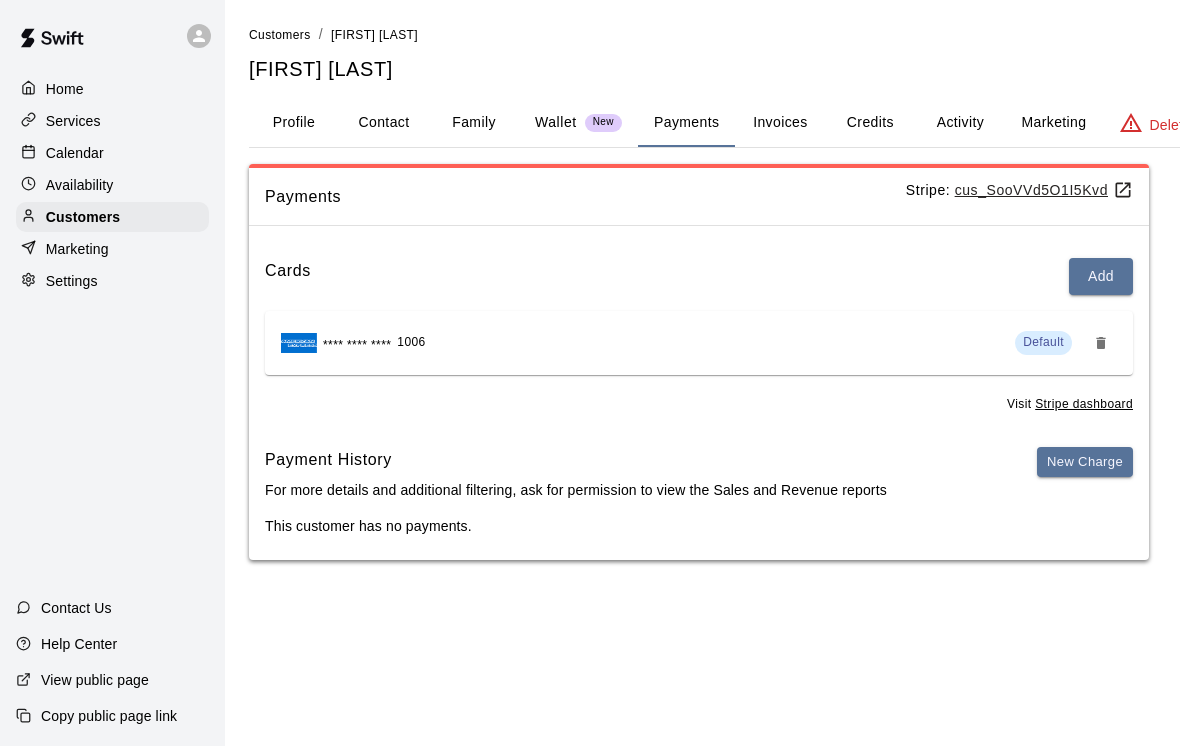 click on "New Charge" at bounding box center [1085, 462] 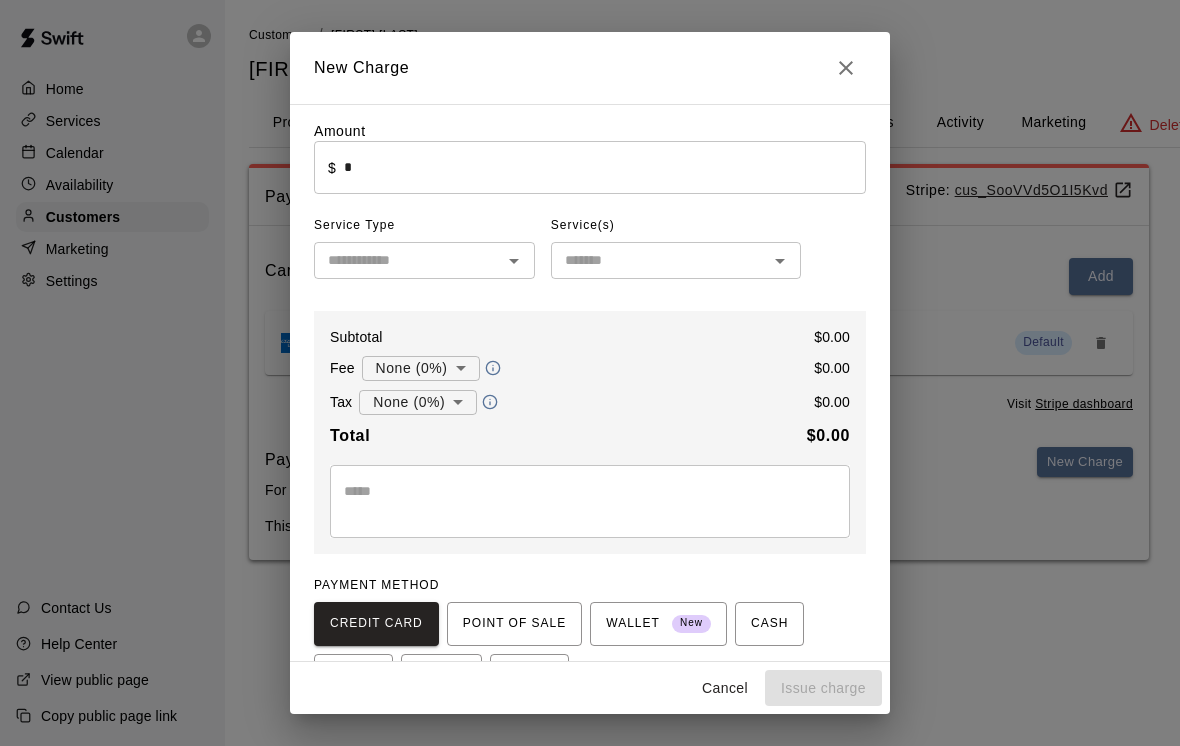 click on "*" at bounding box center [605, 167] 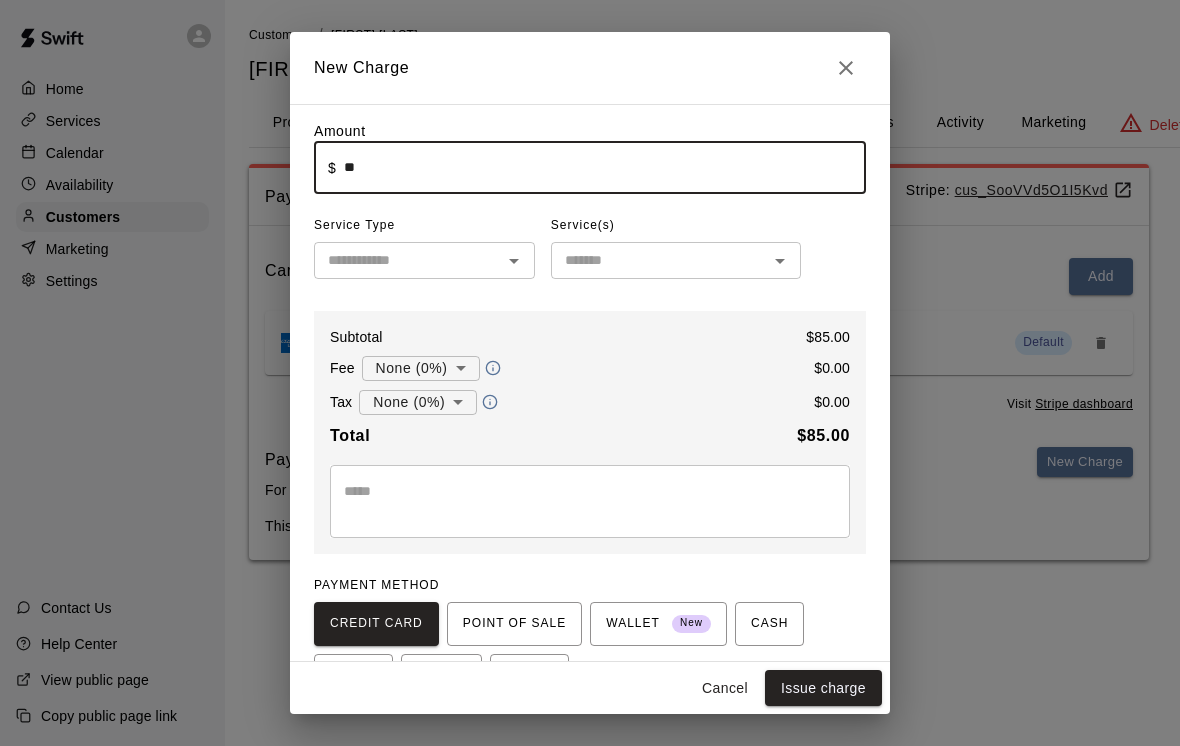 click at bounding box center (408, 260) 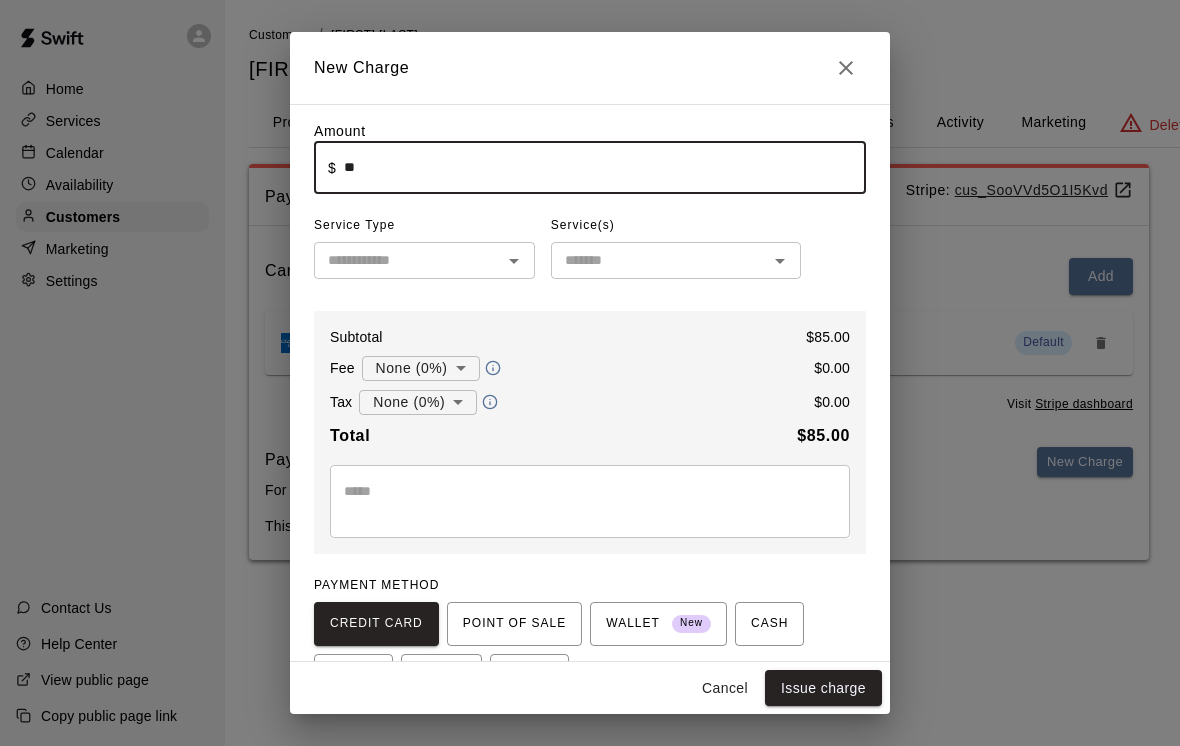 type on "*****" 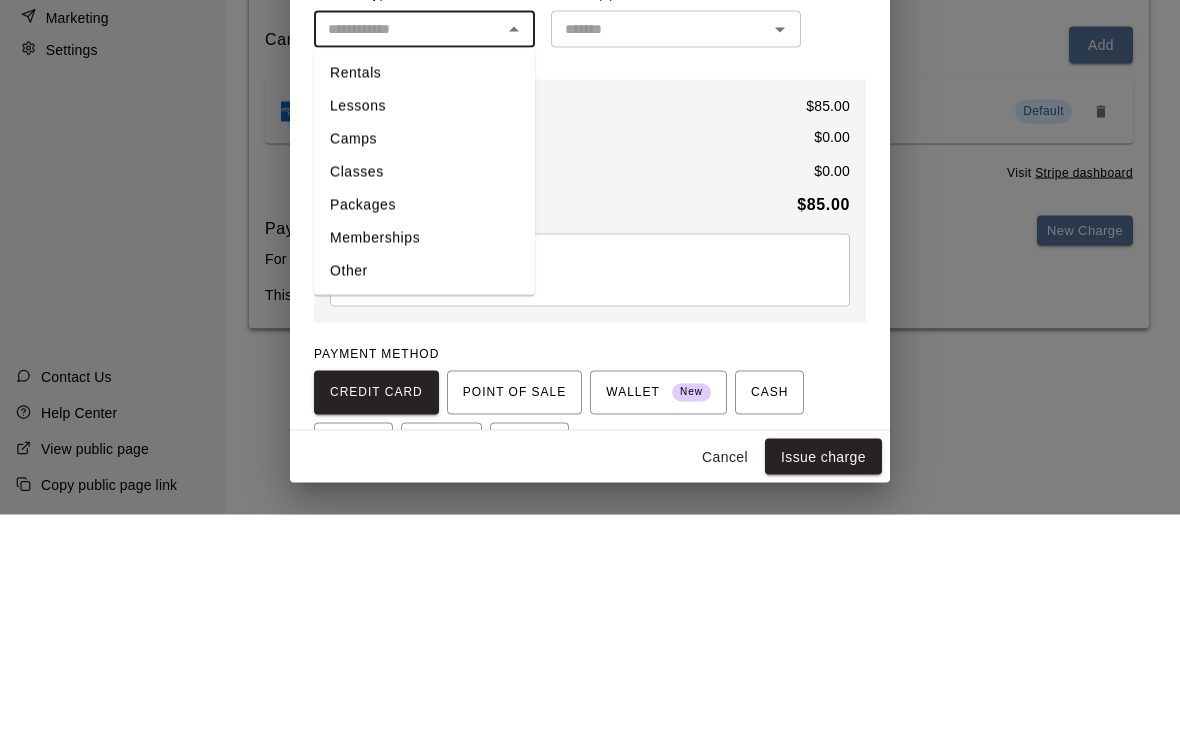click on "Rentals" at bounding box center [424, 304] 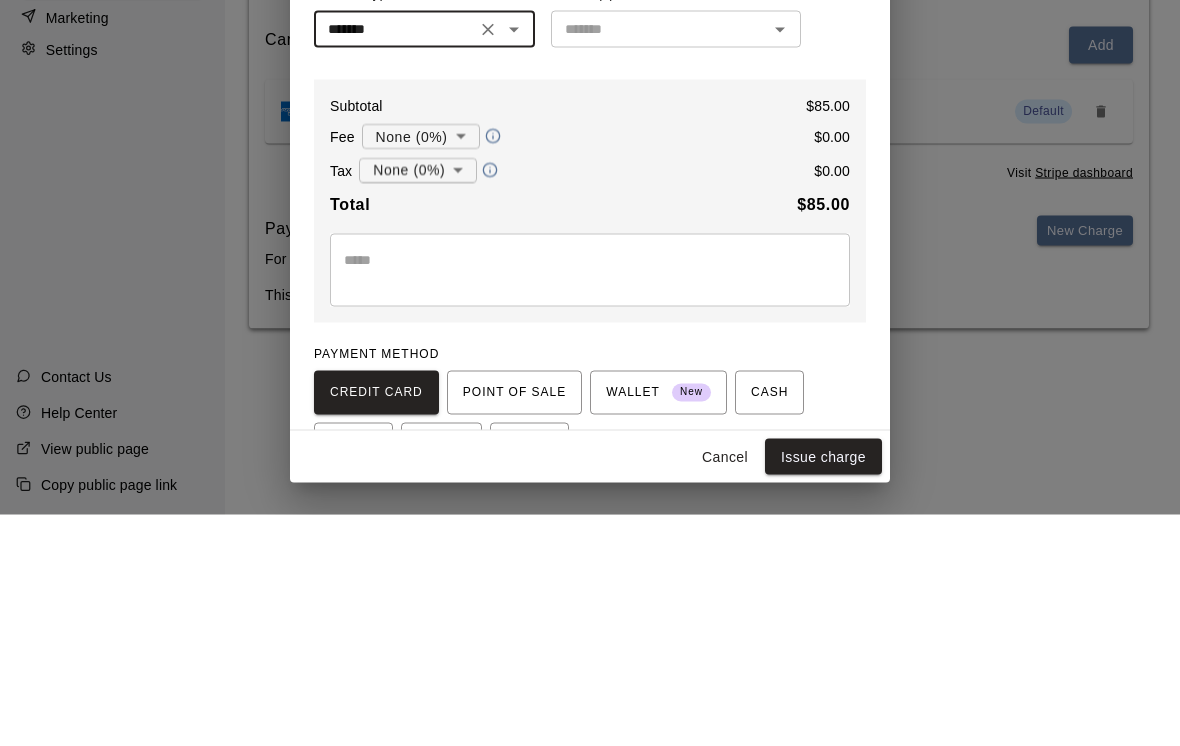 type on "*******" 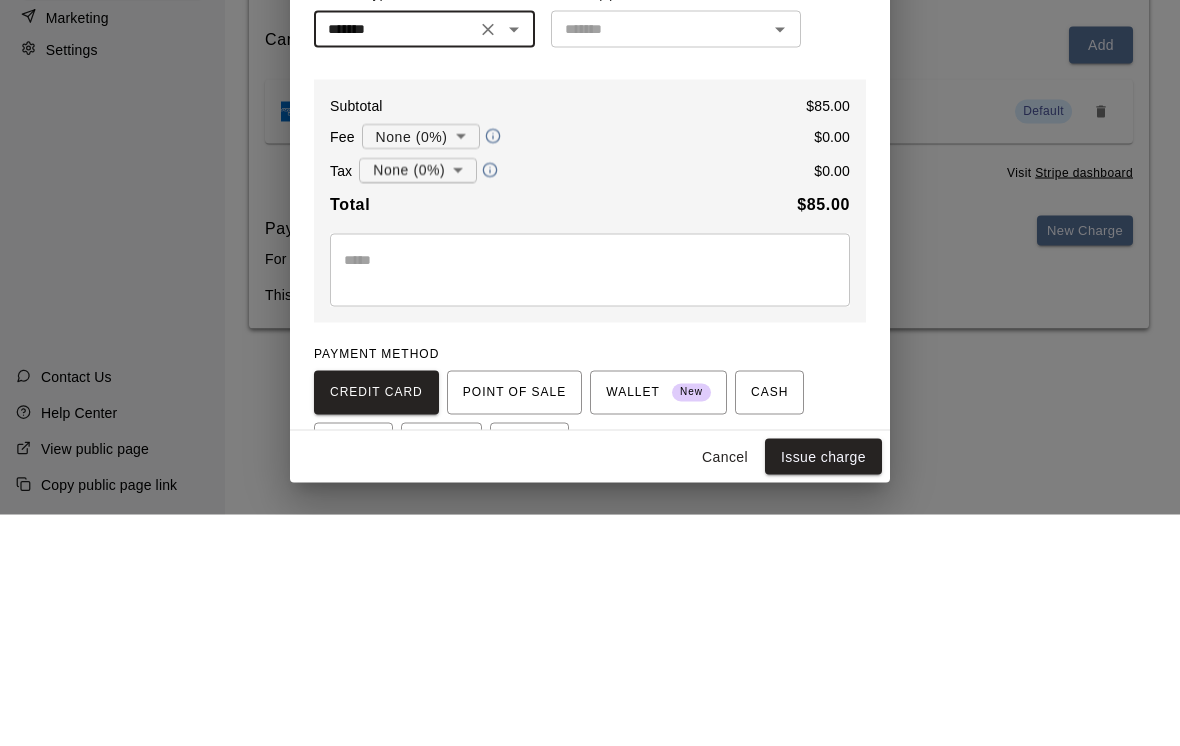 click at bounding box center (659, 260) 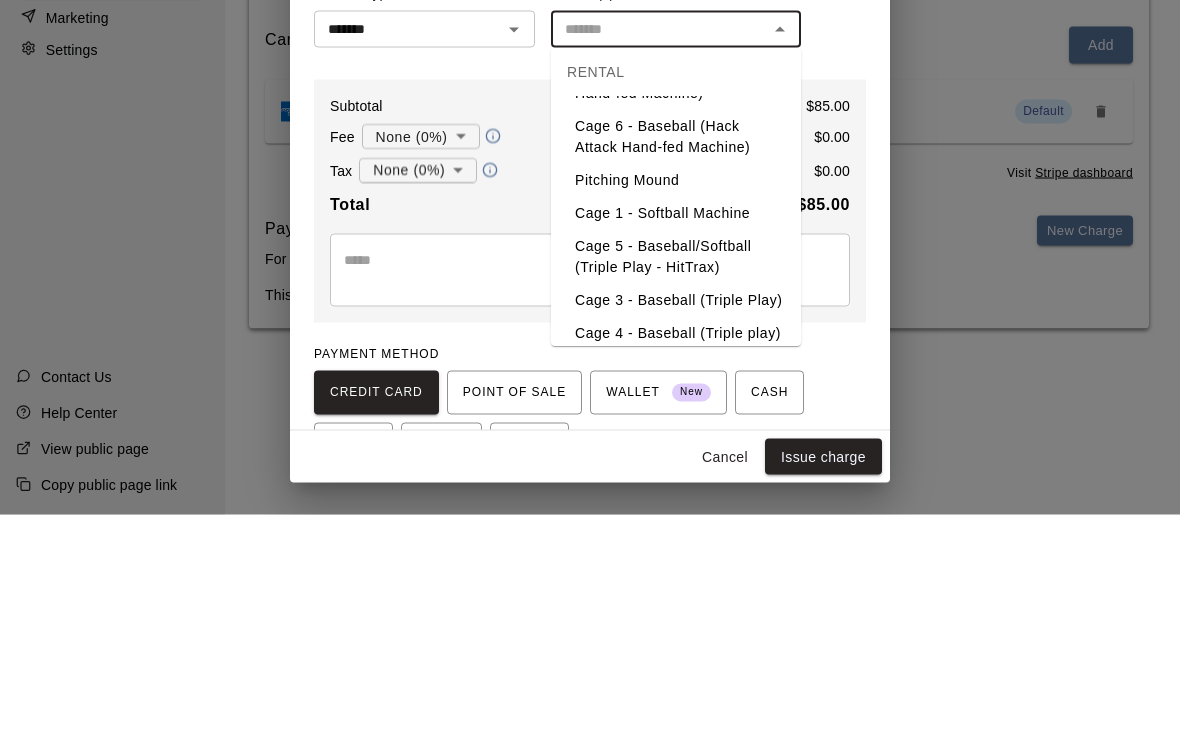 scroll, scrollTop: 146, scrollLeft: 0, axis: vertical 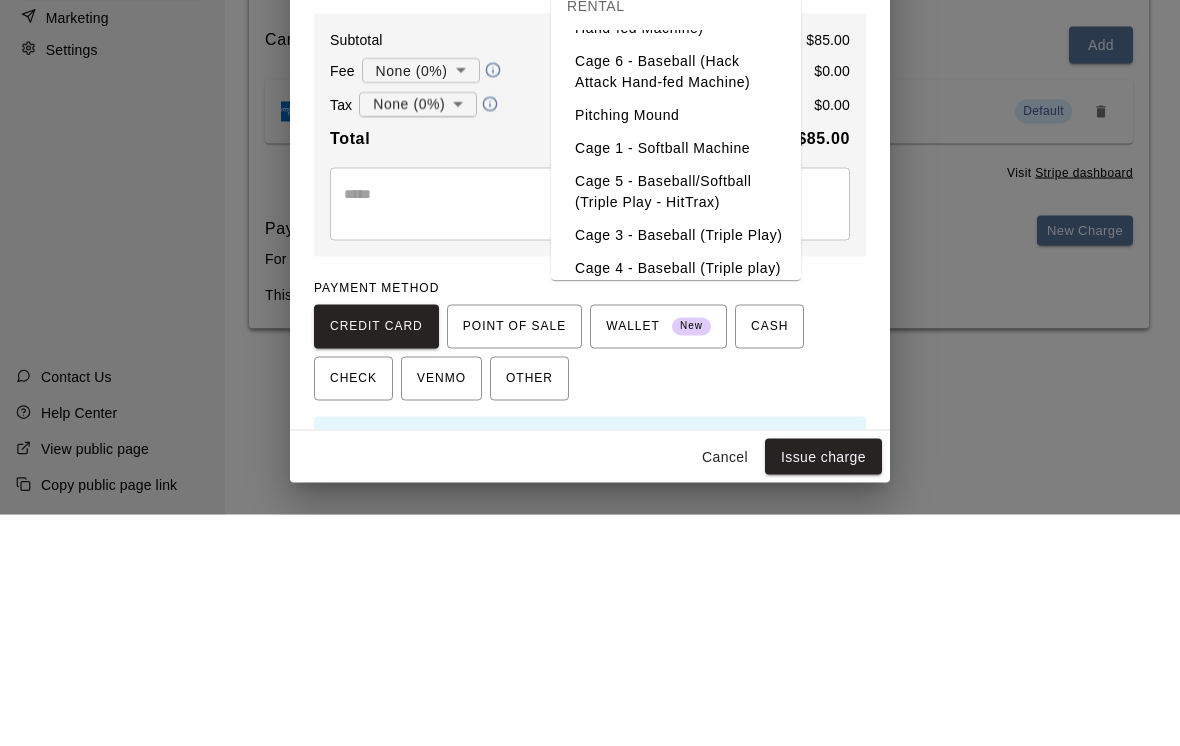 click on "Cage 3 - Baseball (Triple Play)" at bounding box center [676, 467] 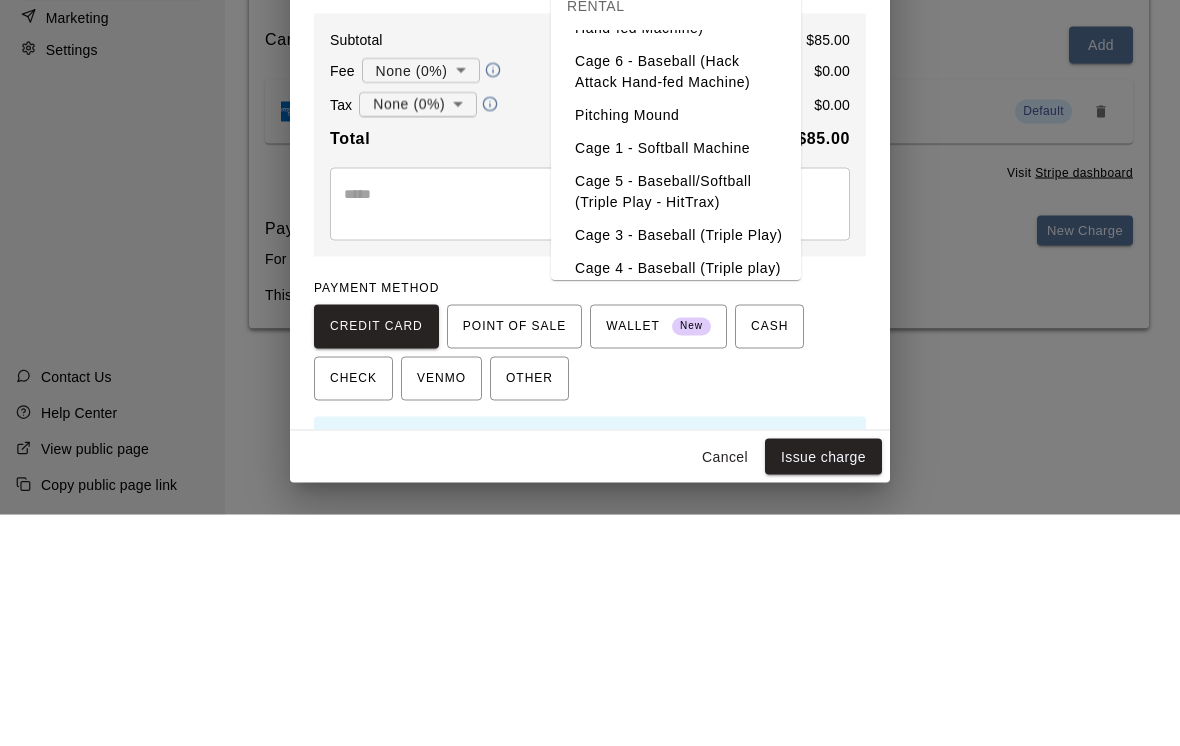 type on "**********" 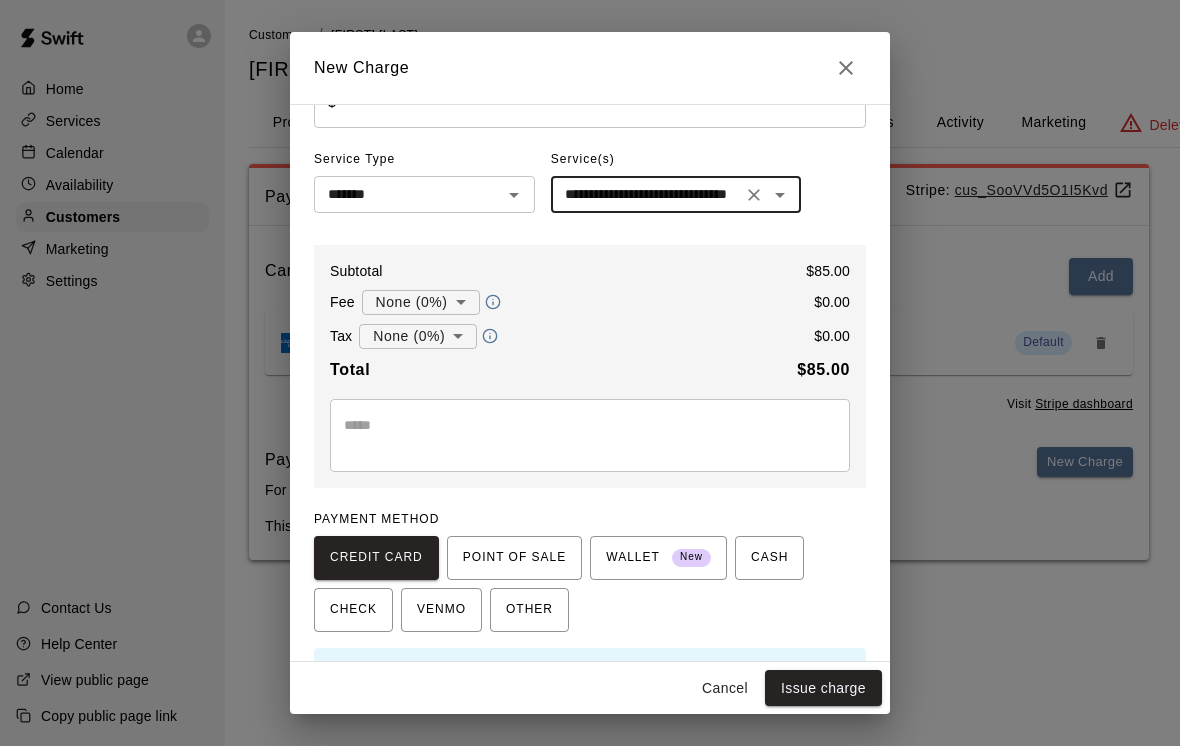 click on "Issue charge" at bounding box center (823, 688) 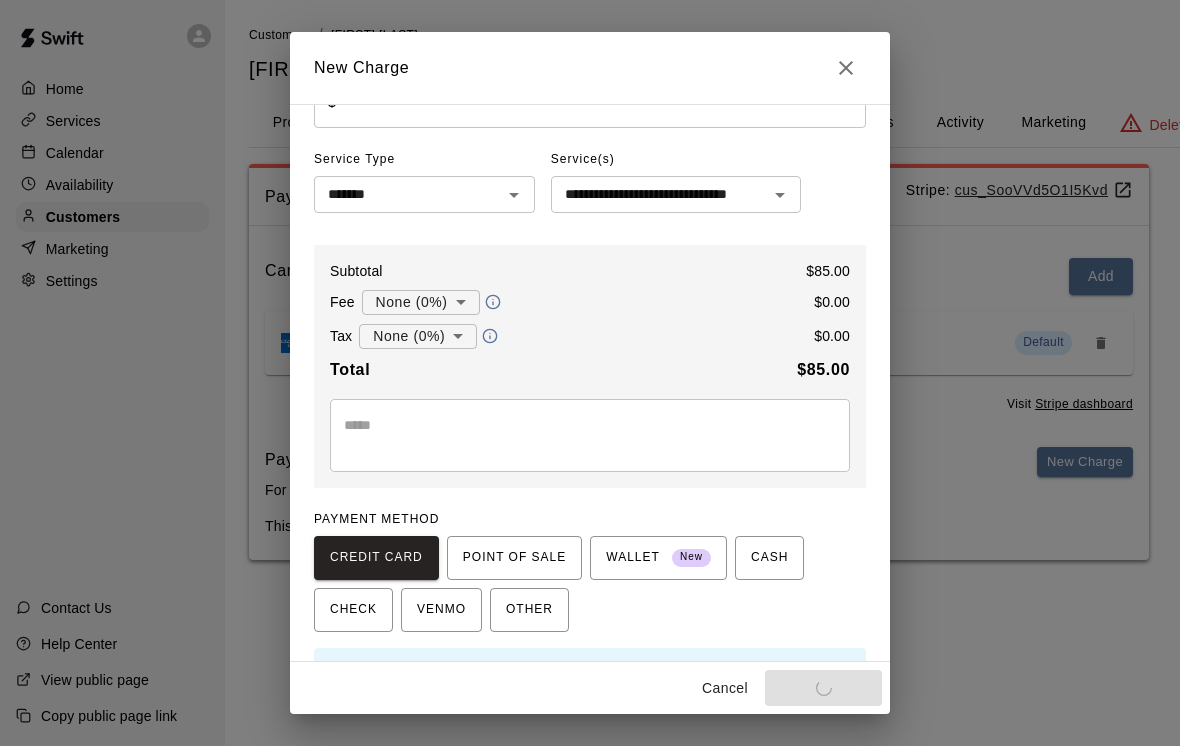 type on "*" 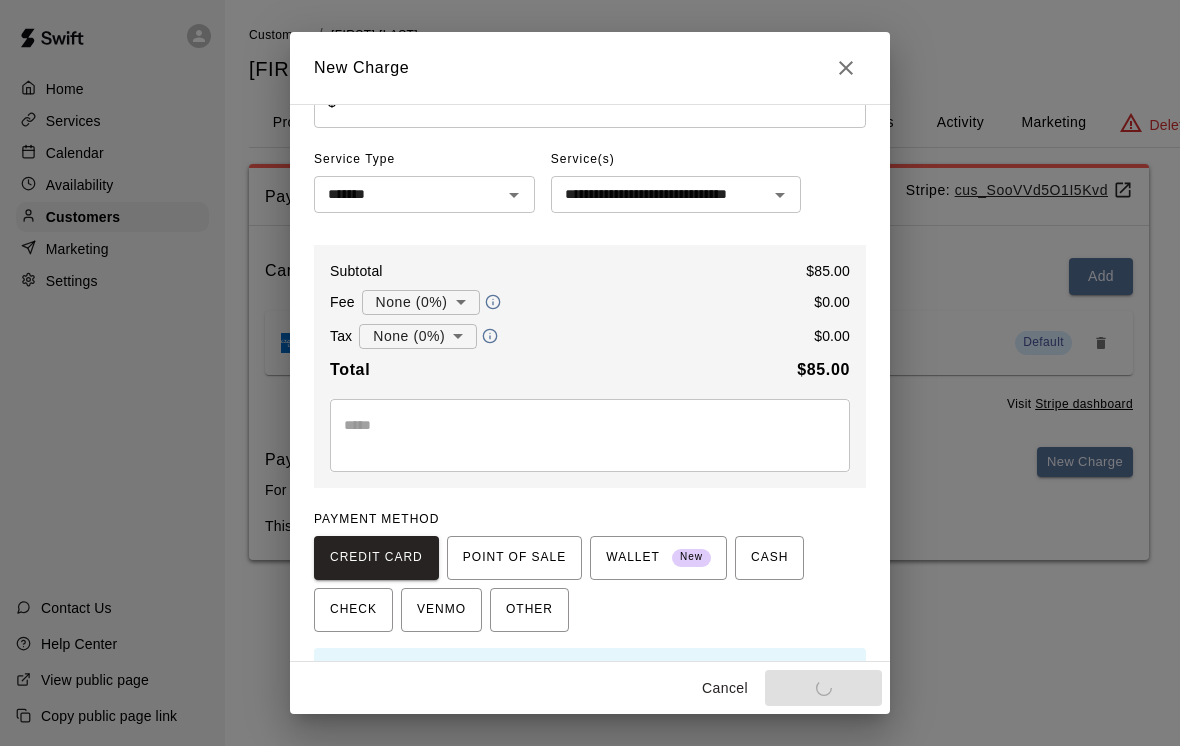type 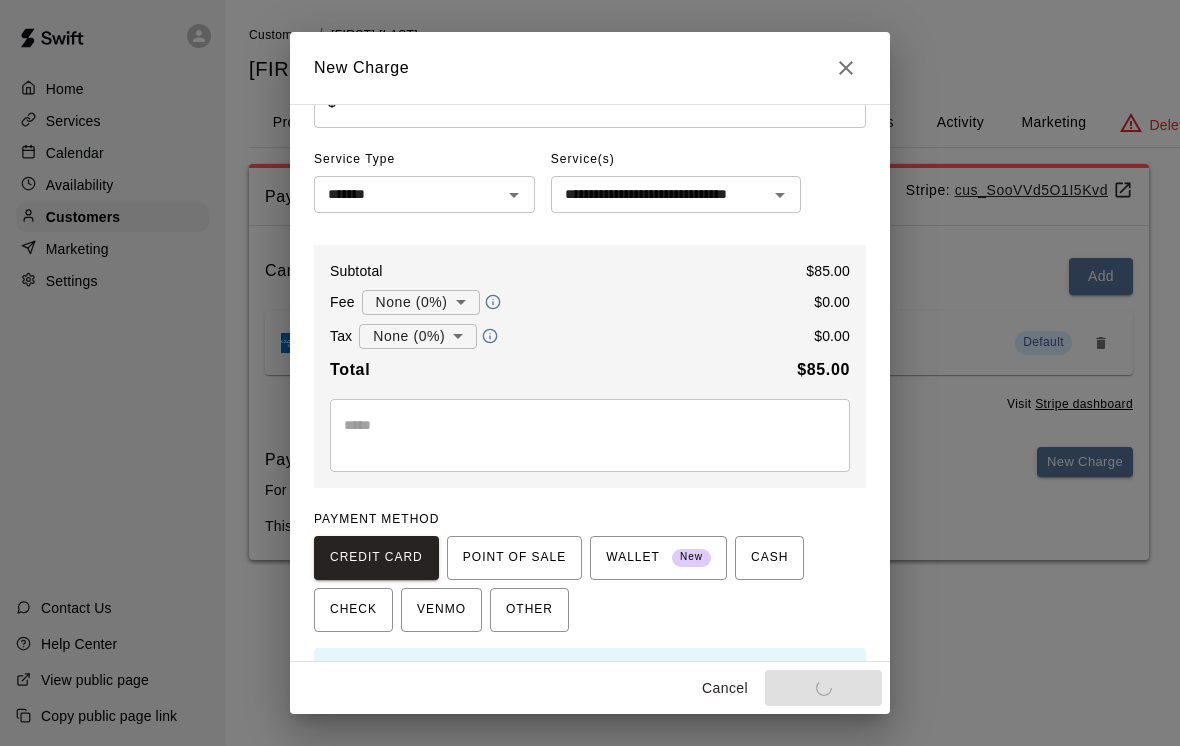 type 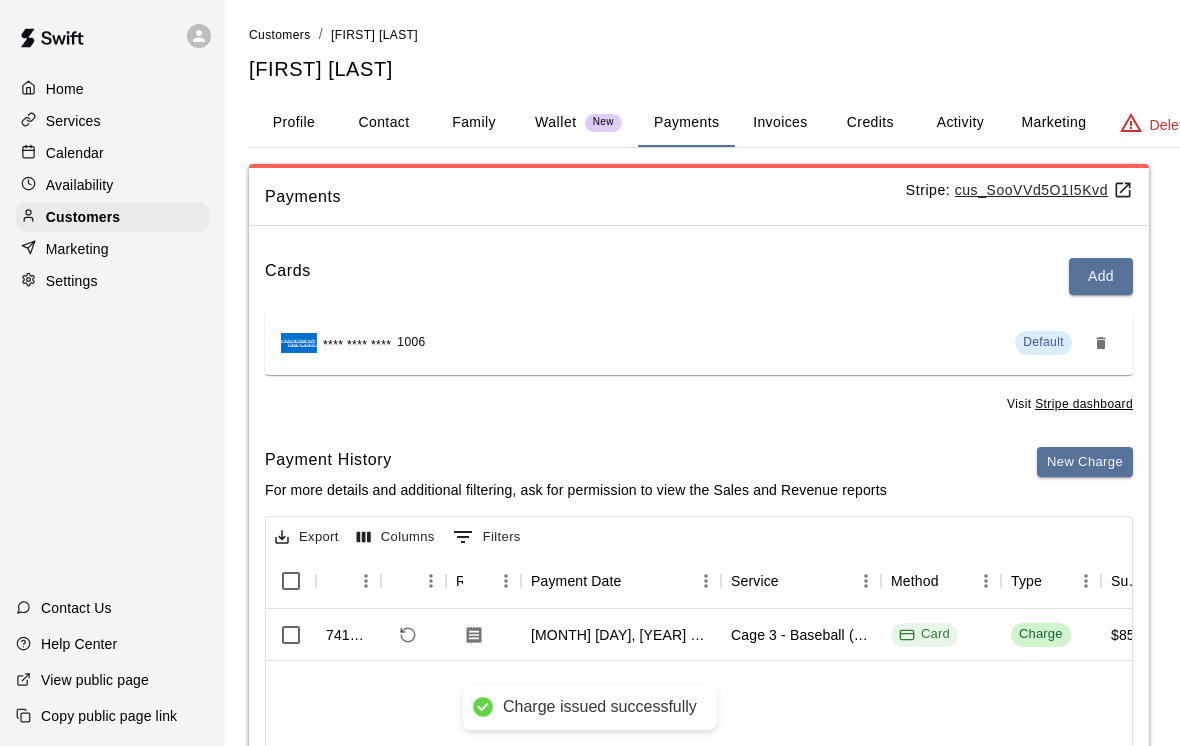 click on "Calendar" at bounding box center (112, 153) 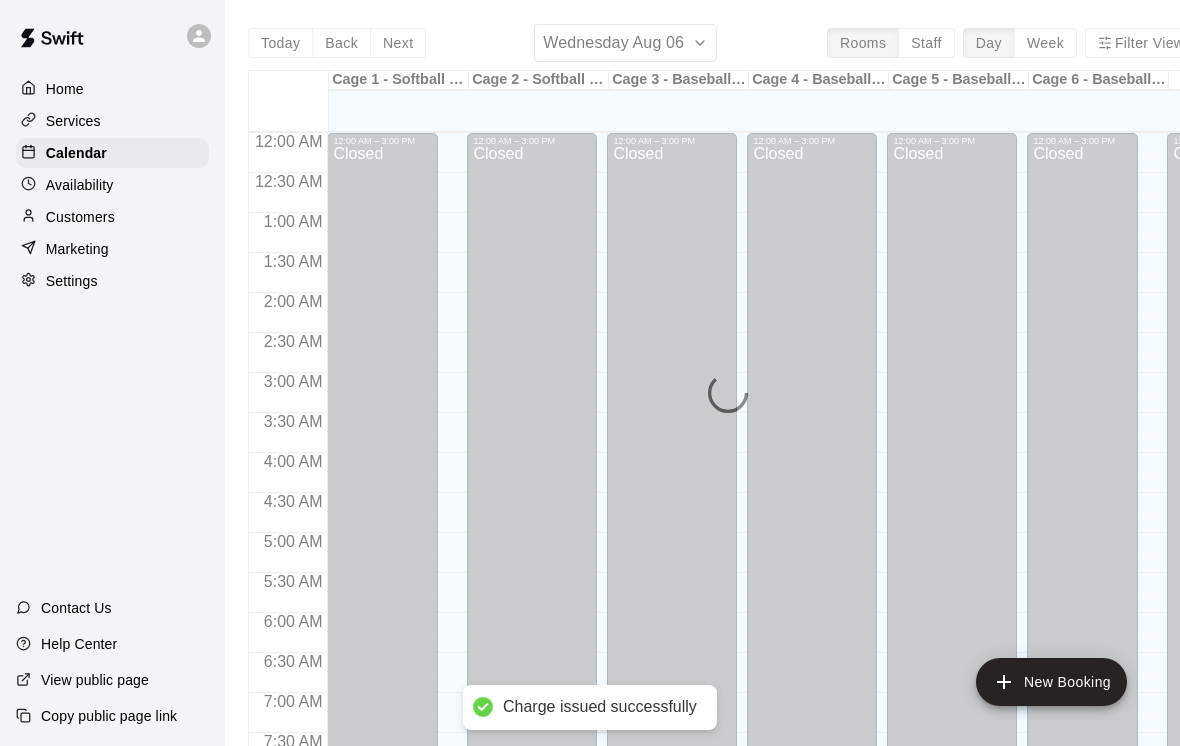 scroll, scrollTop: 819, scrollLeft: 0, axis: vertical 